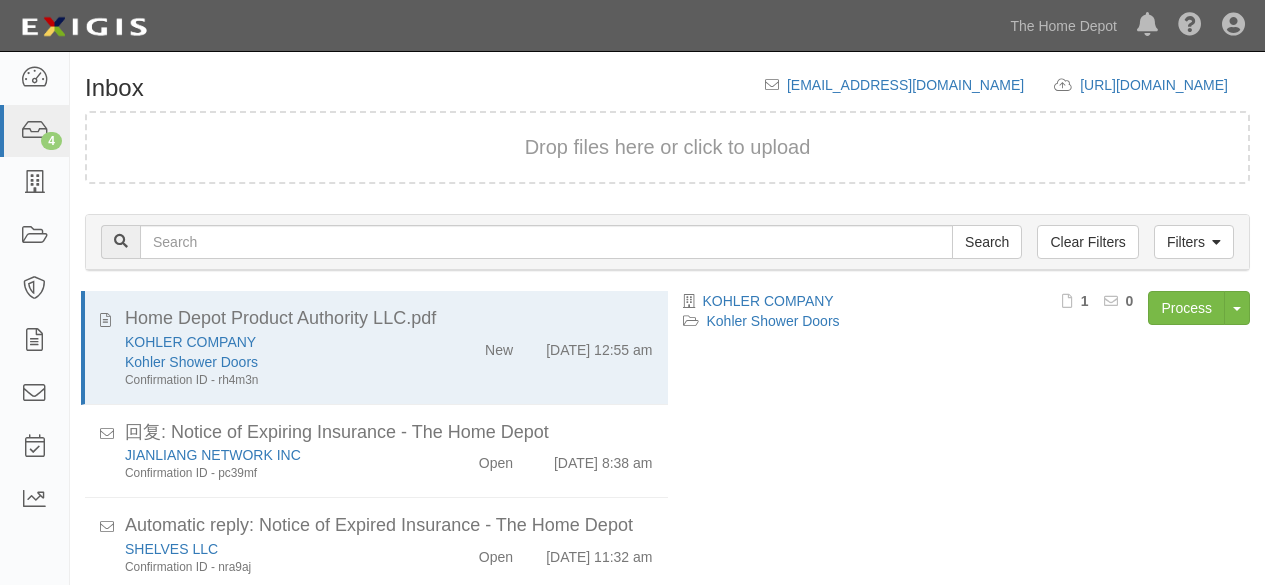 scroll, scrollTop: 76, scrollLeft: 0, axis: vertical 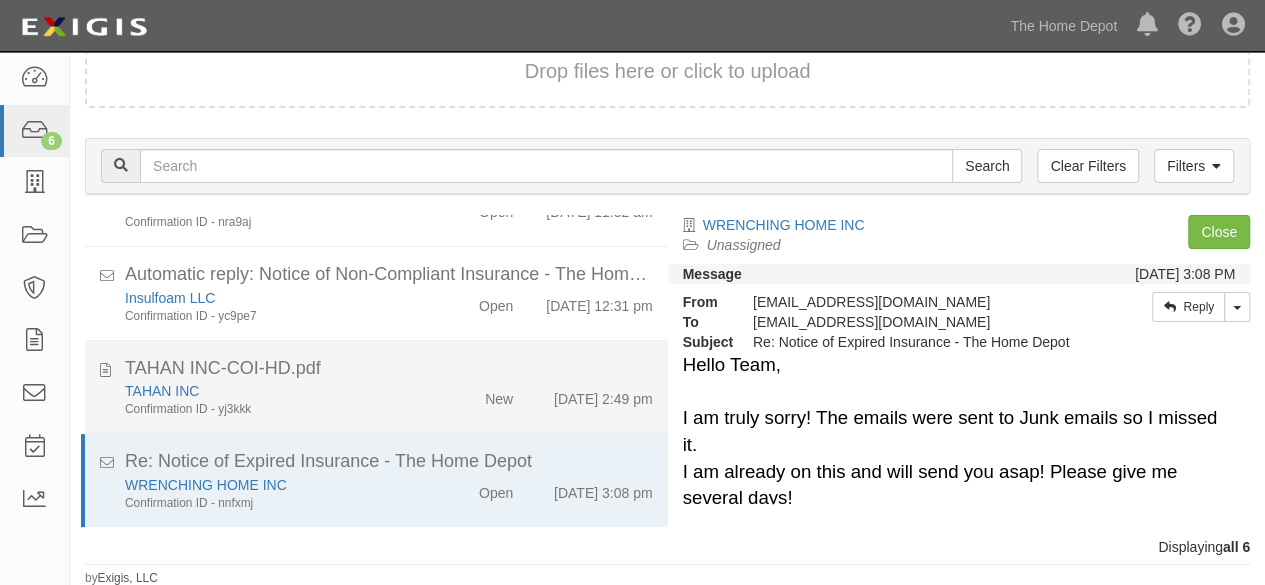 click on "TAHAN INC-COI-HD.pdf" 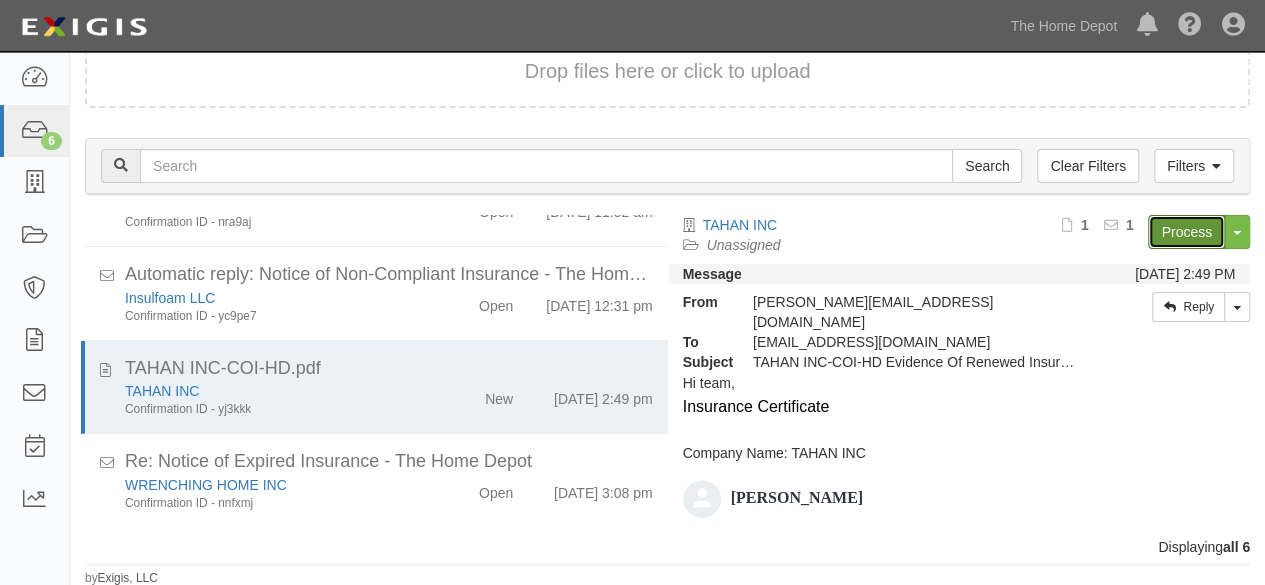 click on "Process" at bounding box center [1186, 232] 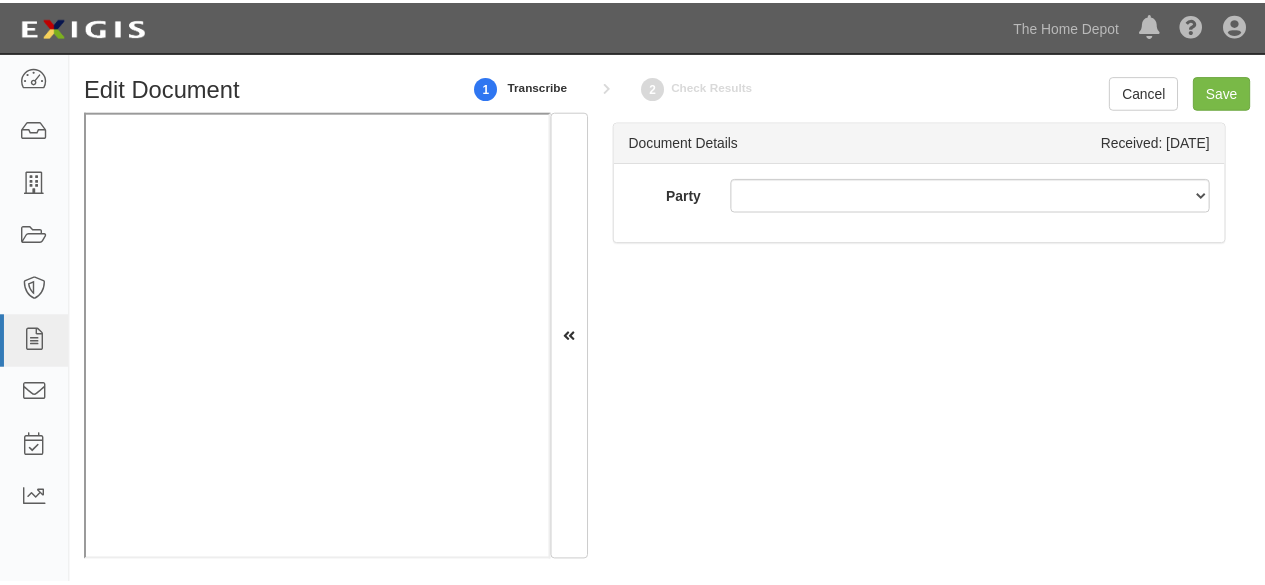 scroll, scrollTop: 0, scrollLeft: 0, axis: both 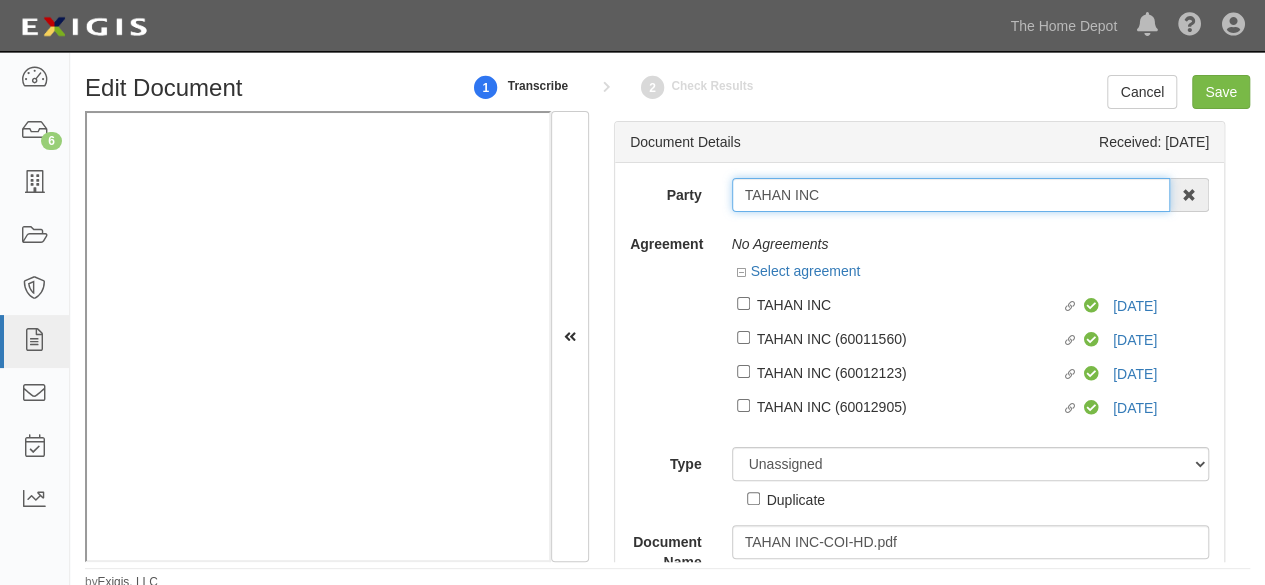 click on "TAHAN INC" at bounding box center [951, 195] 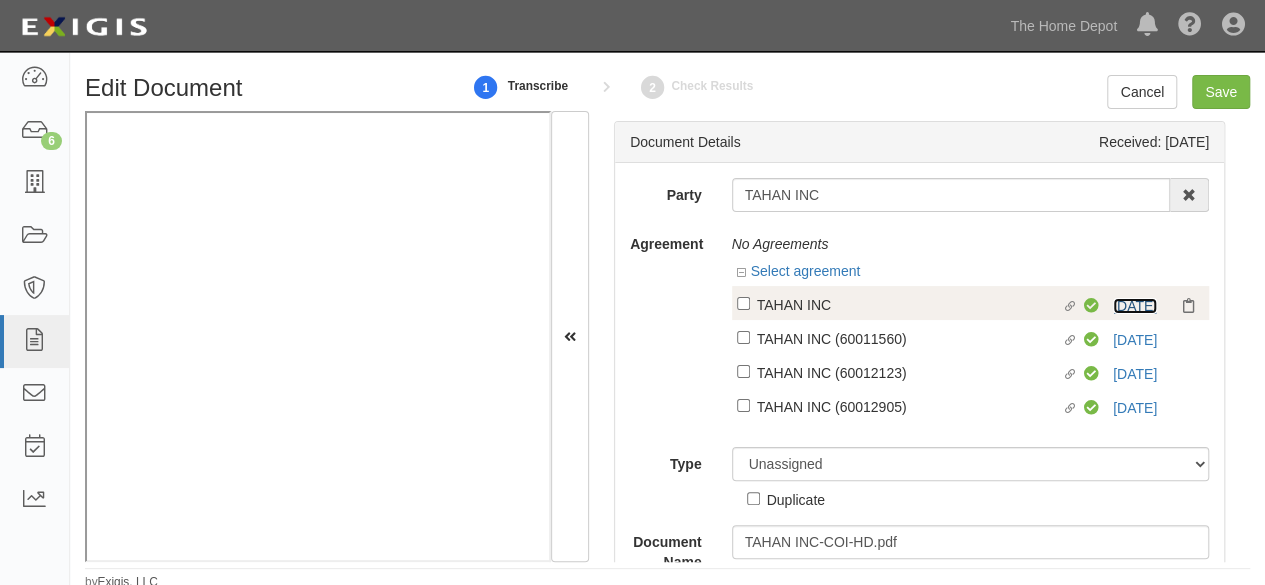 click on "7/23/25" at bounding box center [1135, 306] 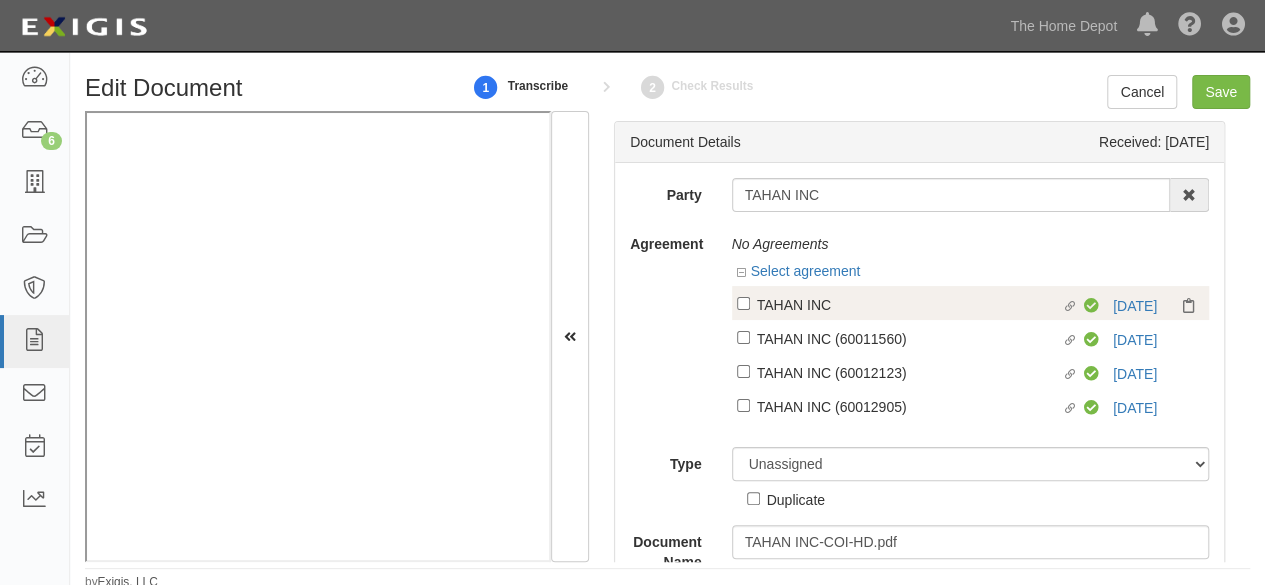 click on "TAHAN INC" at bounding box center (909, 304) 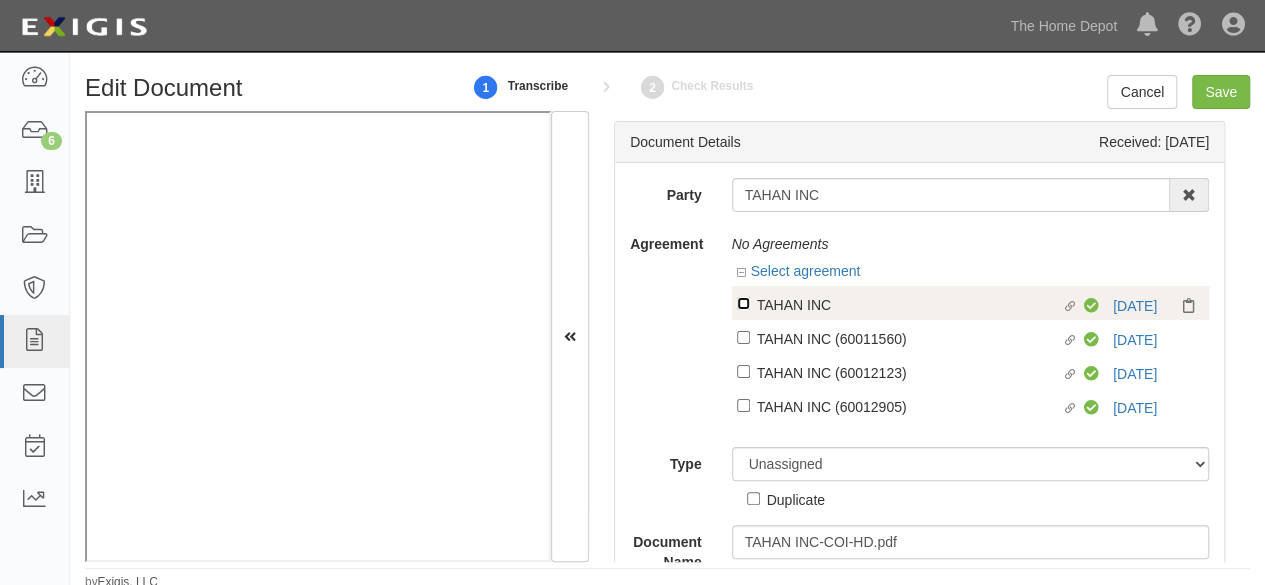 click on "Linked agreement
TAHAN INC
Linked agreement" at bounding box center [743, 303] 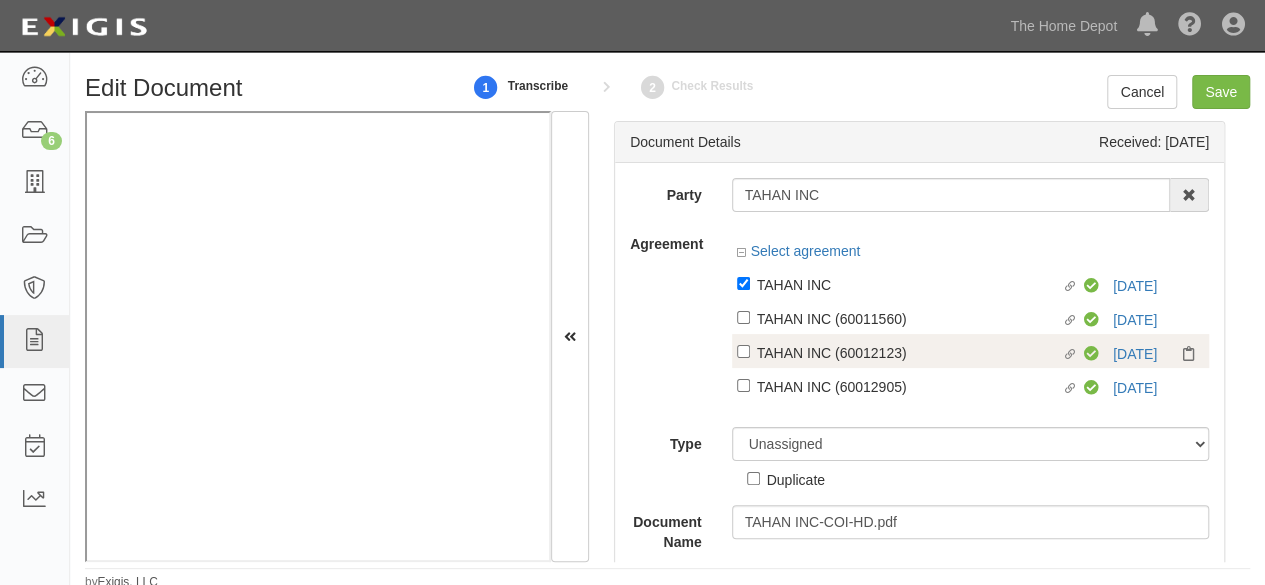 click on "TAHAN INC                (60012123)" at bounding box center (909, 284) 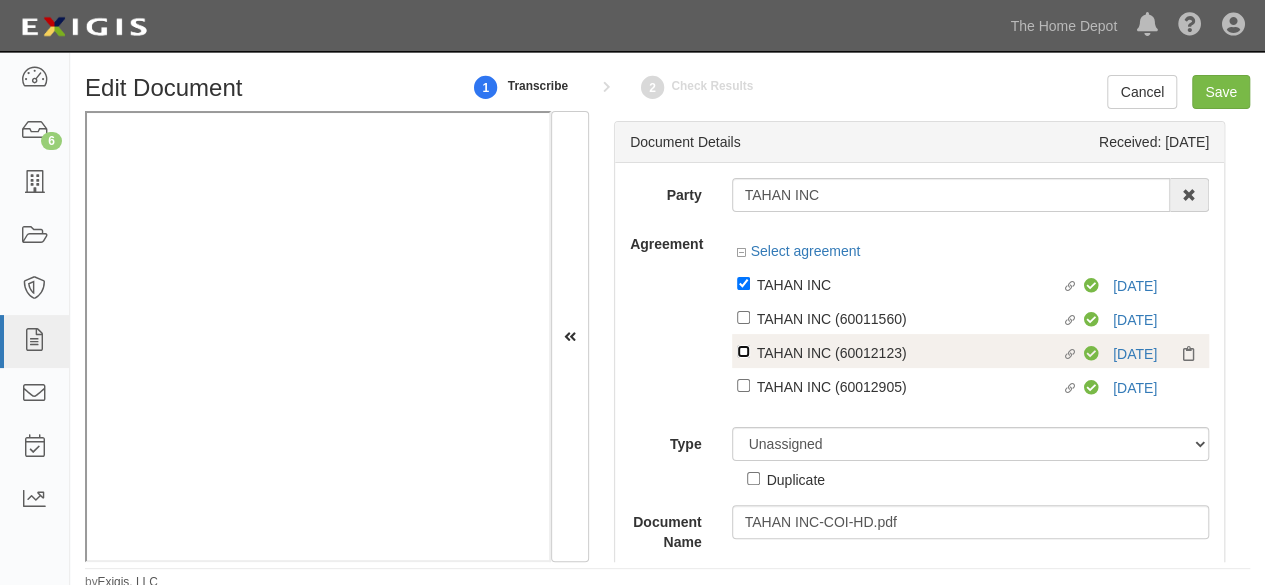 click on "Linked agreement
TAHAN INC                (60012123)
Linked agreement" at bounding box center [743, 283] 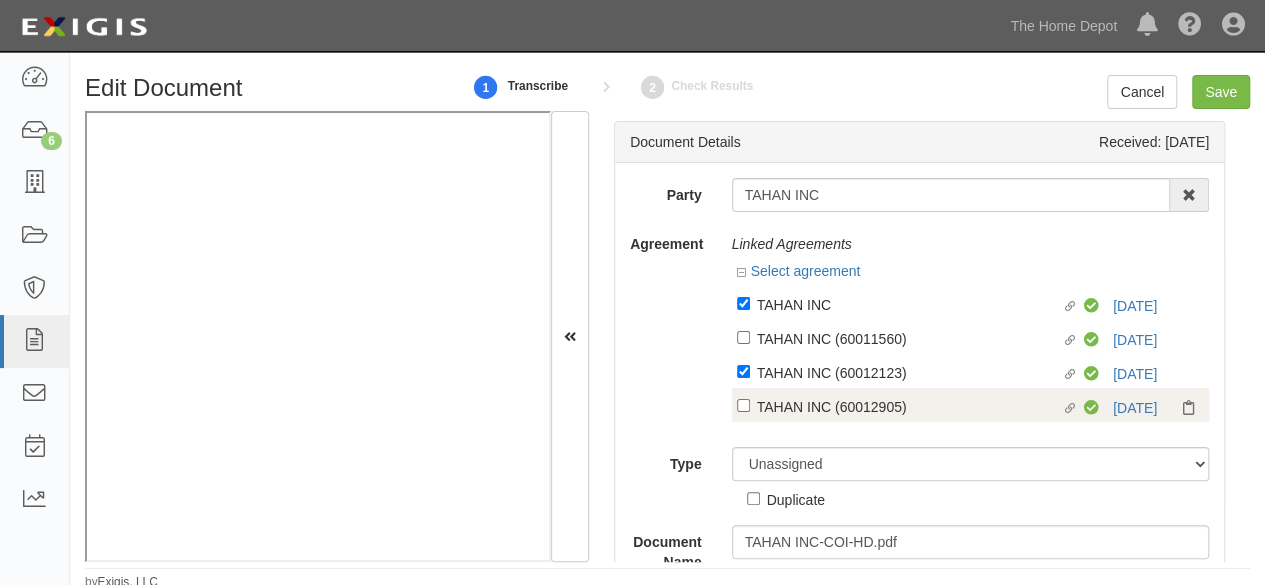 drag, startPoint x: 786, startPoint y: 337, endPoint x: 784, endPoint y: 373, distance: 36.05551 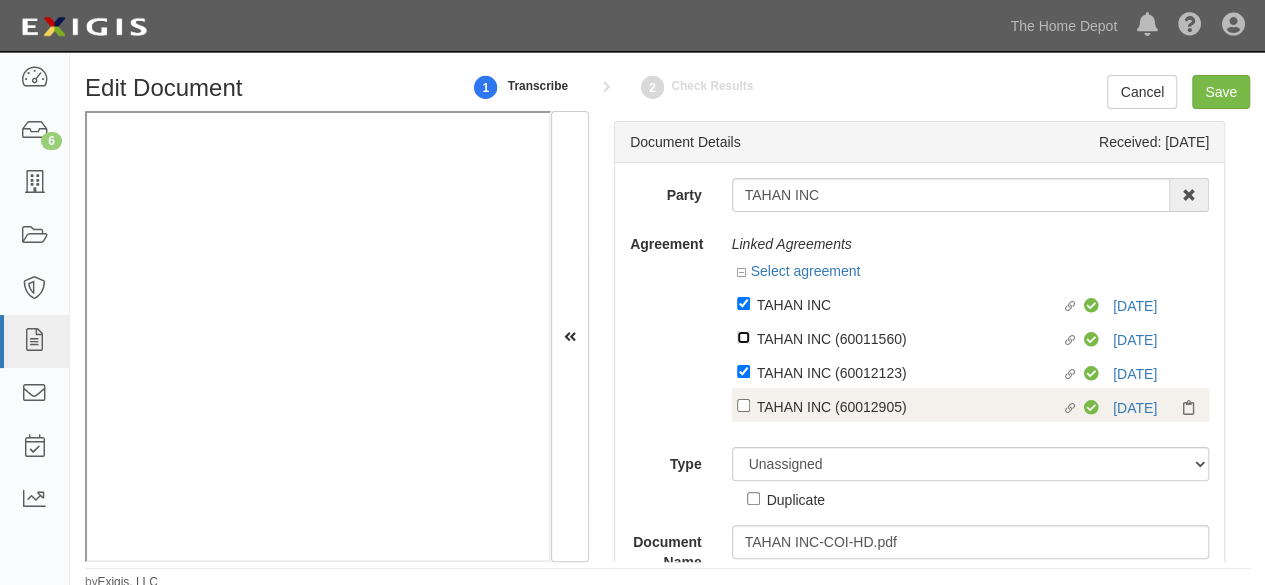 click on "Linked agreement
TAHAN INC                (60011560)
Linked agreement" at bounding box center (743, 303) 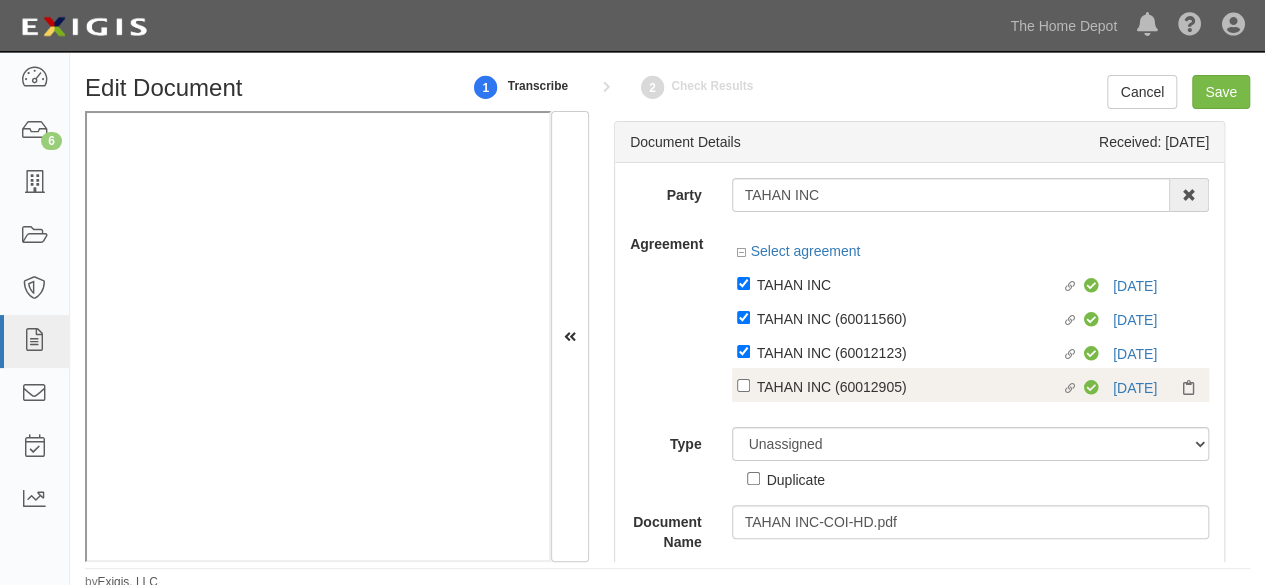 click on "Linked agreement
TAHAN INC                (60012905)
Linked agreement
Compliant
7/23/25" at bounding box center [971, 385] 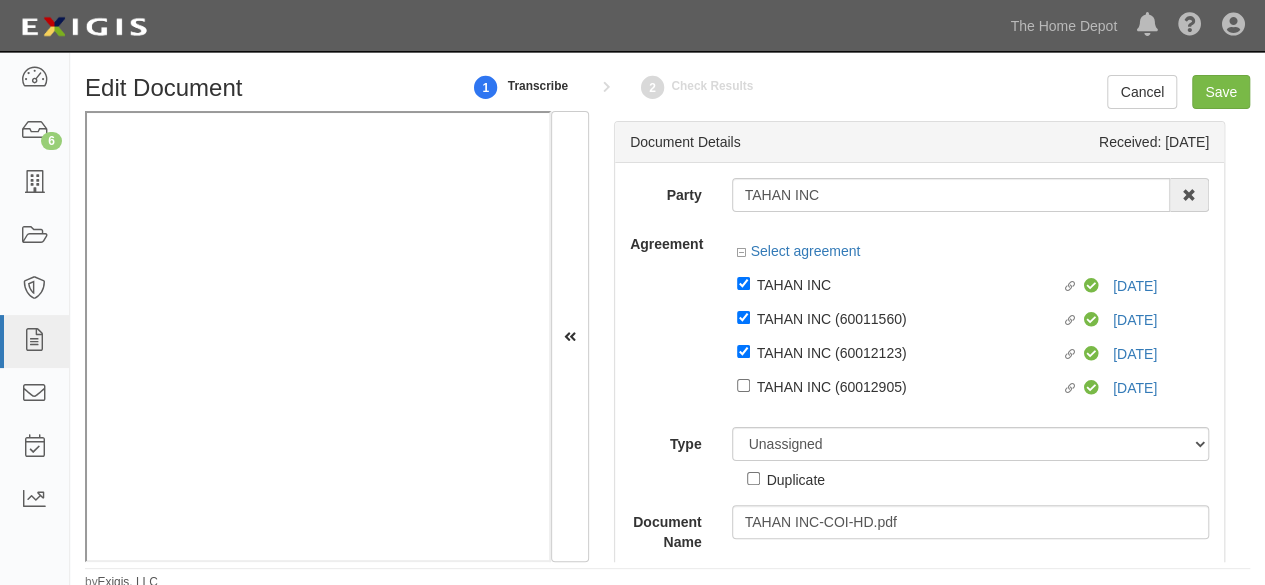click at bounding box center (971, 407) 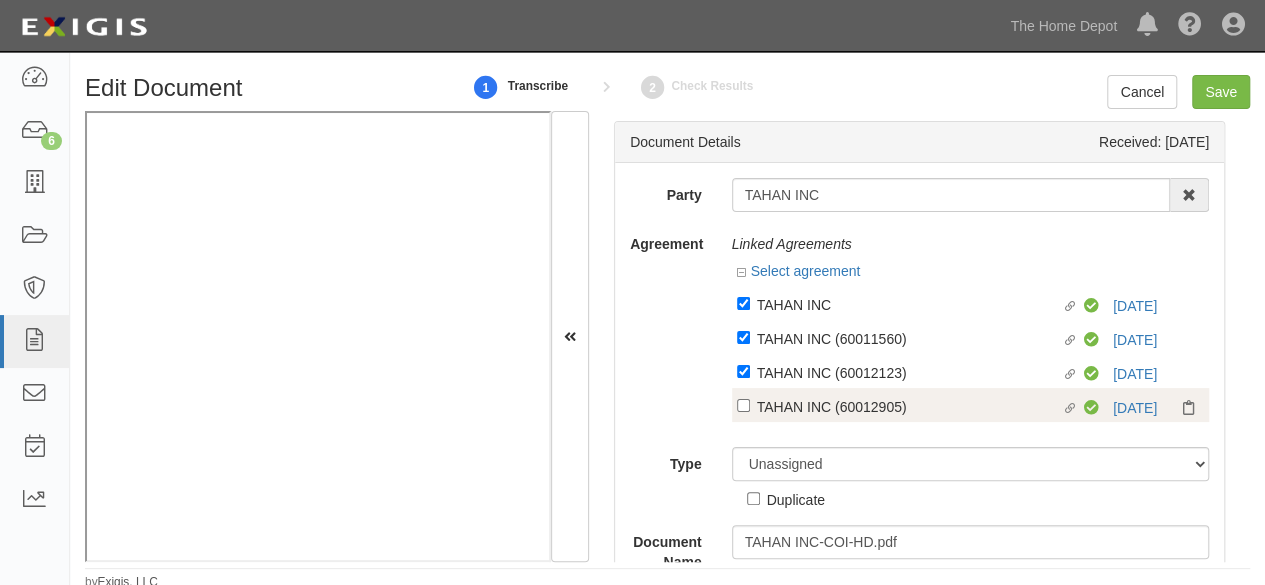 click on "TAHAN INC                (60012905)" at bounding box center [909, 304] 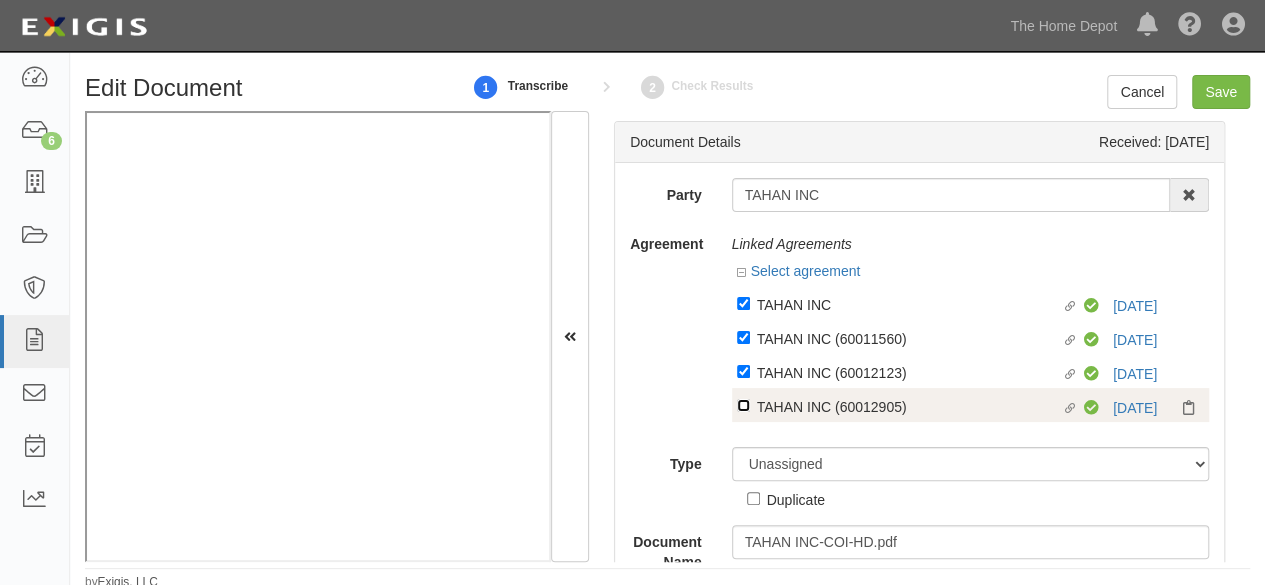 click on "Linked agreement
TAHAN INC                (60012905)
Linked agreement" at bounding box center (743, 303) 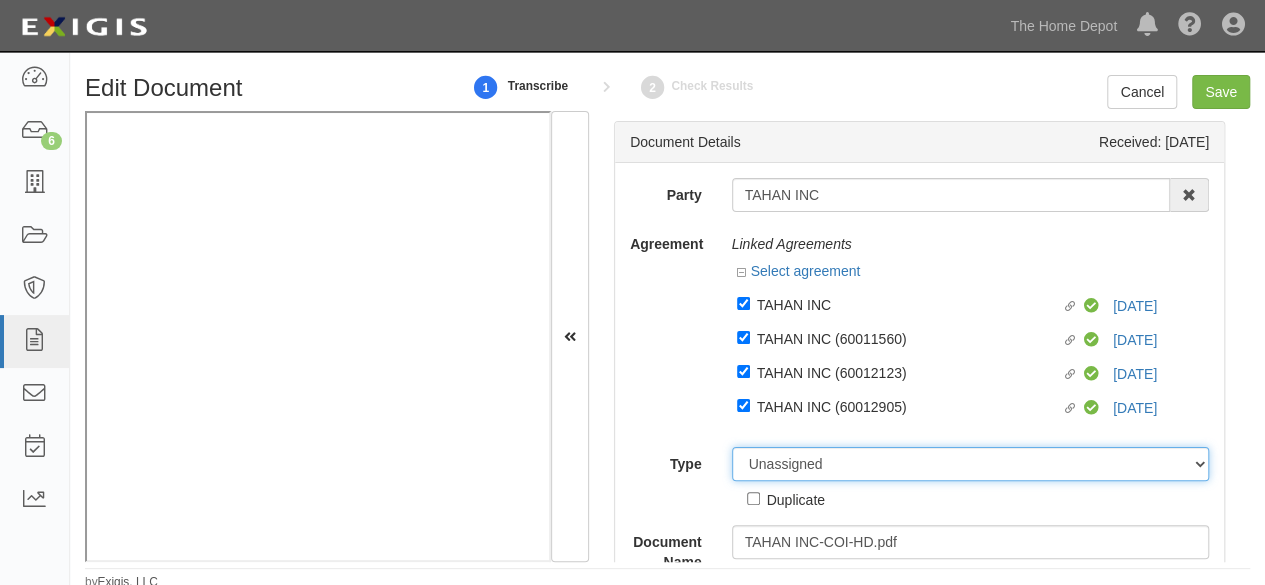 click on "Unassigned
Binder
Cancellation Notice
Certificate
Contract
Endorsement
Insurance Policy
Junk
Other Document
Policy Declarations
Reinstatement Notice
Requirements
Waiver Request" at bounding box center (971, 464) 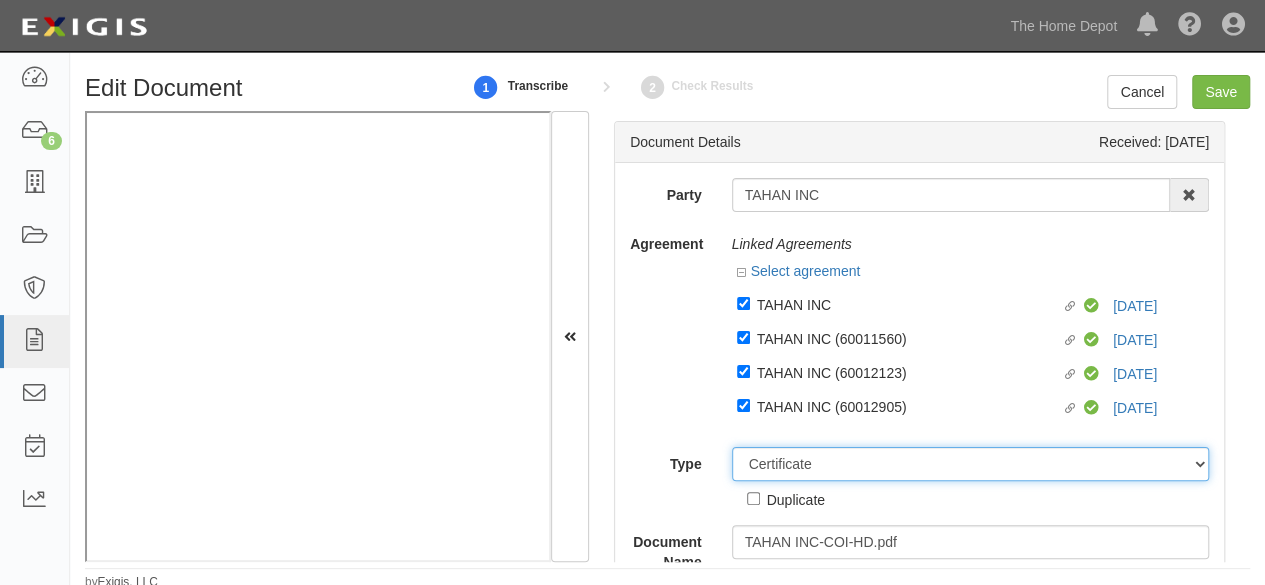 click on "Unassigned
Binder
Cancellation Notice
Certificate
Contract
Endorsement
Insurance Policy
Junk
Other Document
Policy Declarations
Reinstatement Notice
Requirements
Waiver Request" at bounding box center [971, 464] 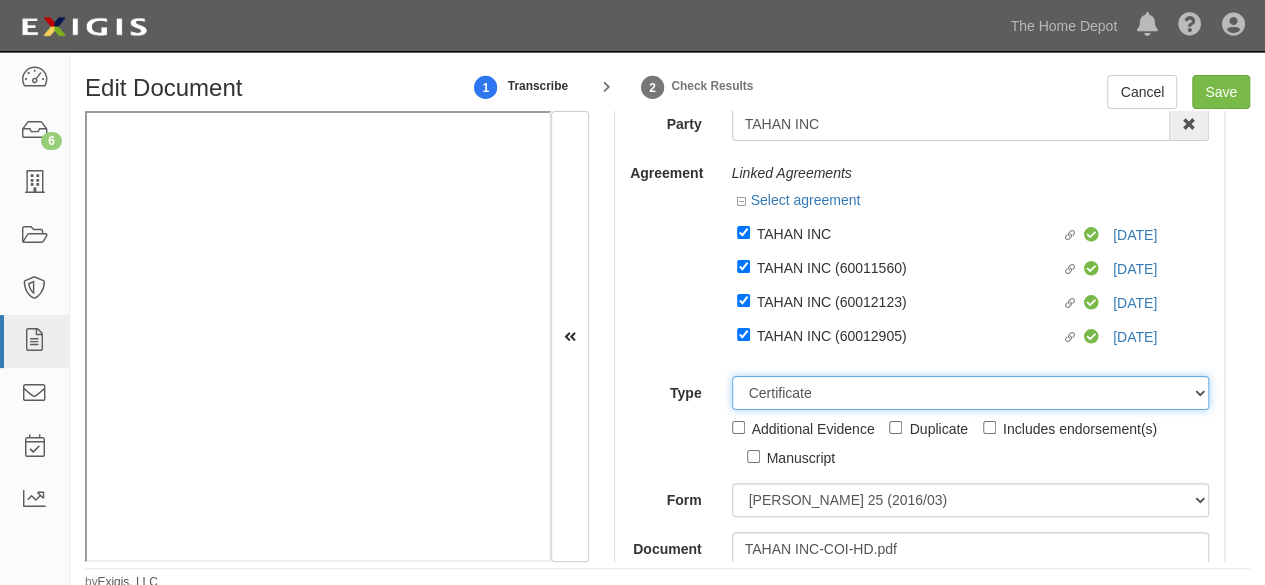 scroll, scrollTop: 100, scrollLeft: 0, axis: vertical 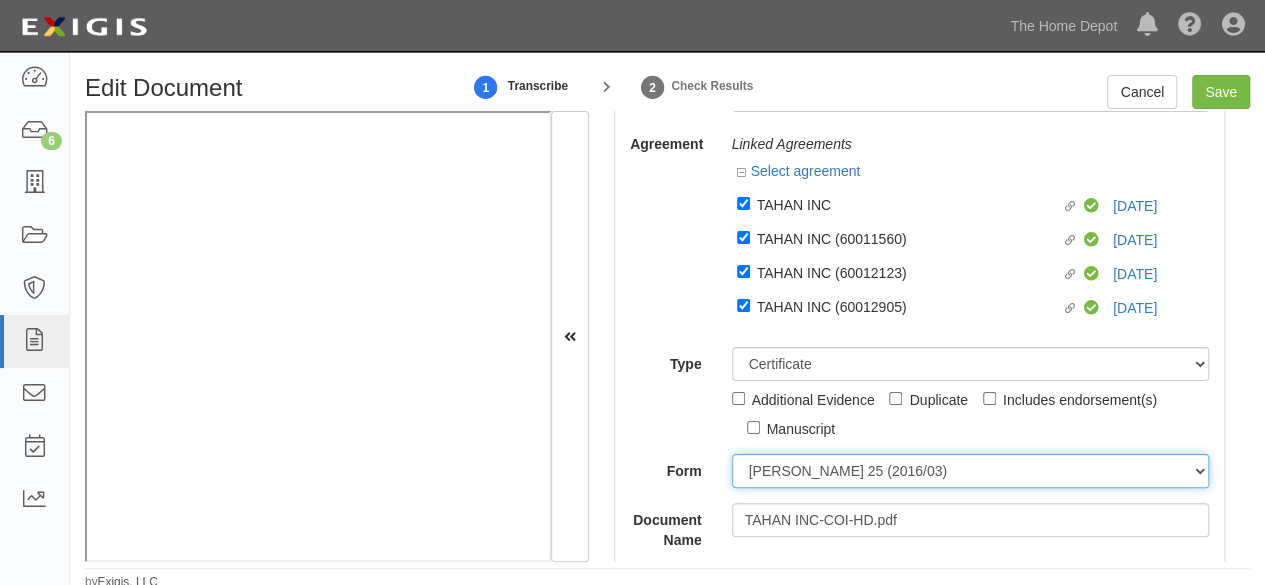 drag, startPoint x: 788, startPoint y: 475, endPoint x: 784, endPoint y: 490, distance: 15.524175 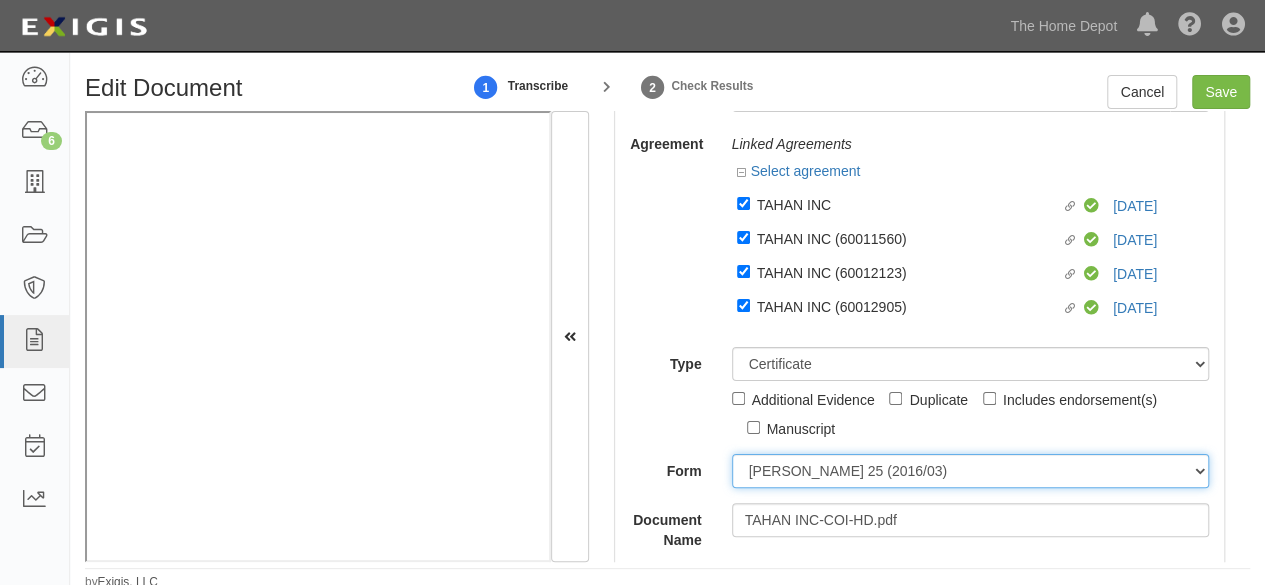 select on "GeneralFormDetail" 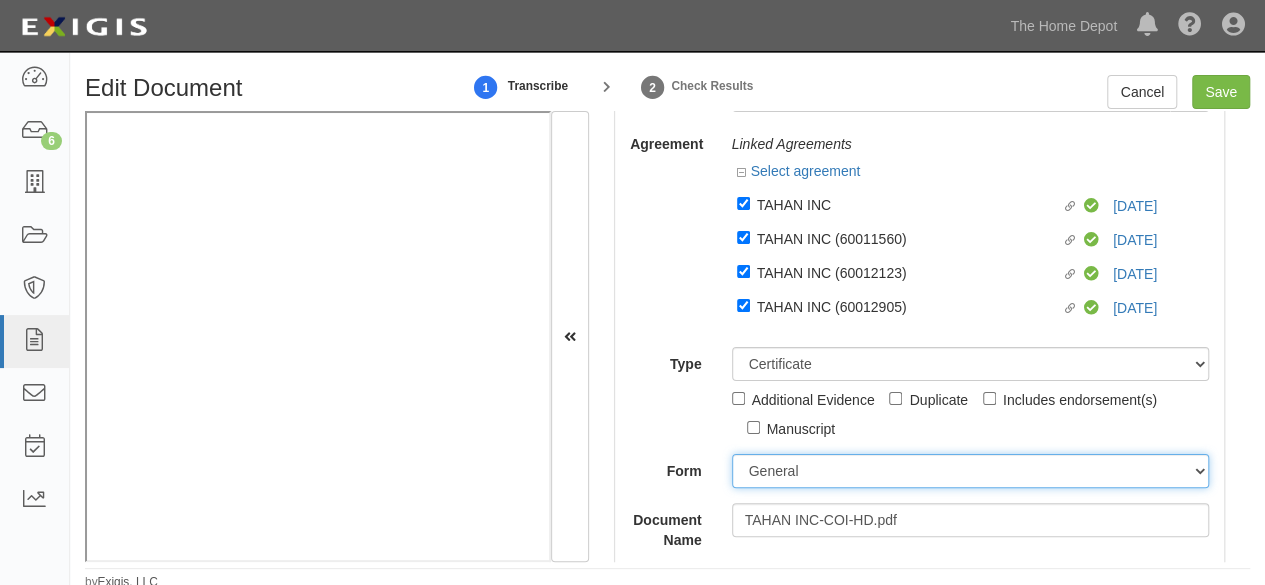 click on "ACORD 25 (2016/03)
ACORD 101
ACORD 855 NY (2014/05)
General" at bounding box center (971, 471) 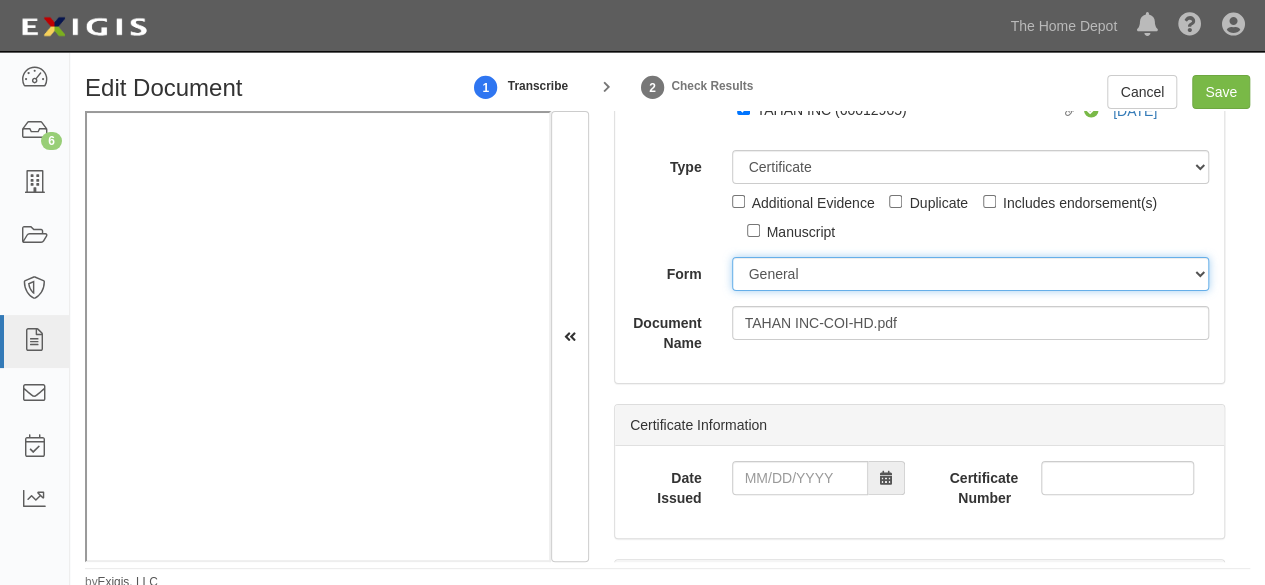 scroll, scrollTop: 300, scrollLeft: 0, axis: vertical 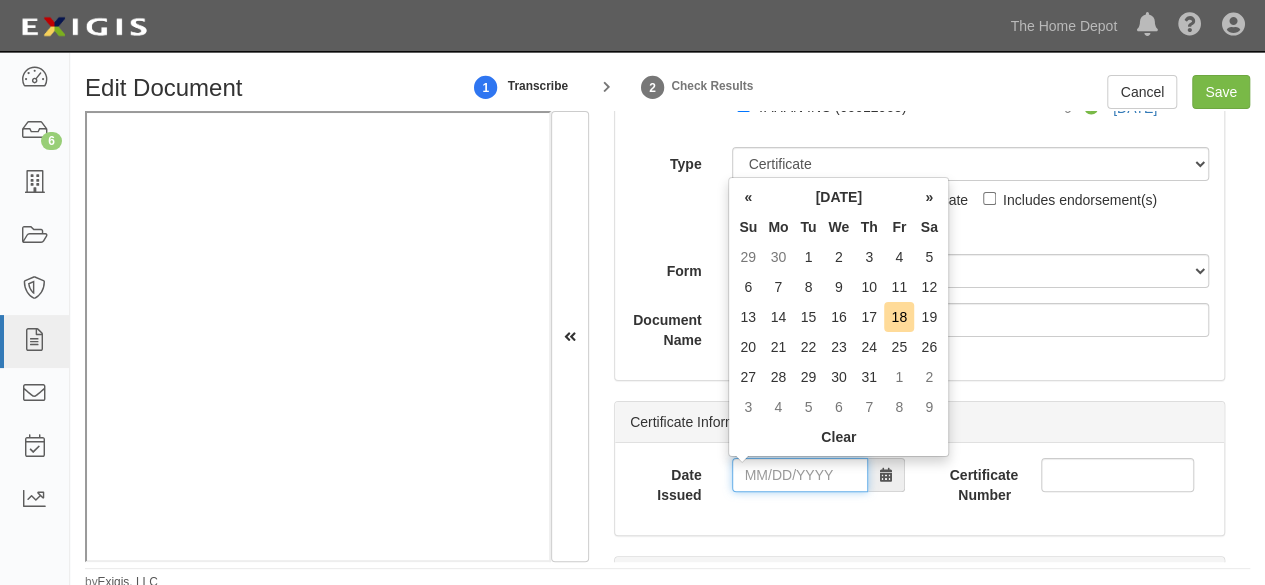 click on "Date Issued" at bounding box center (800, 475) 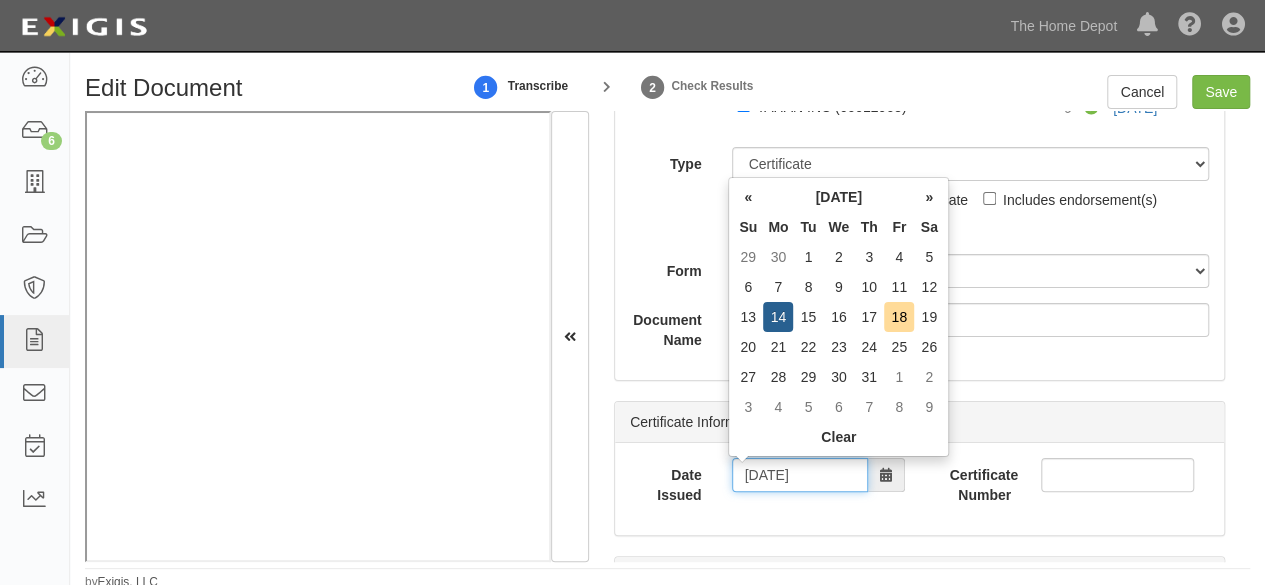 type on "07/15/2025" 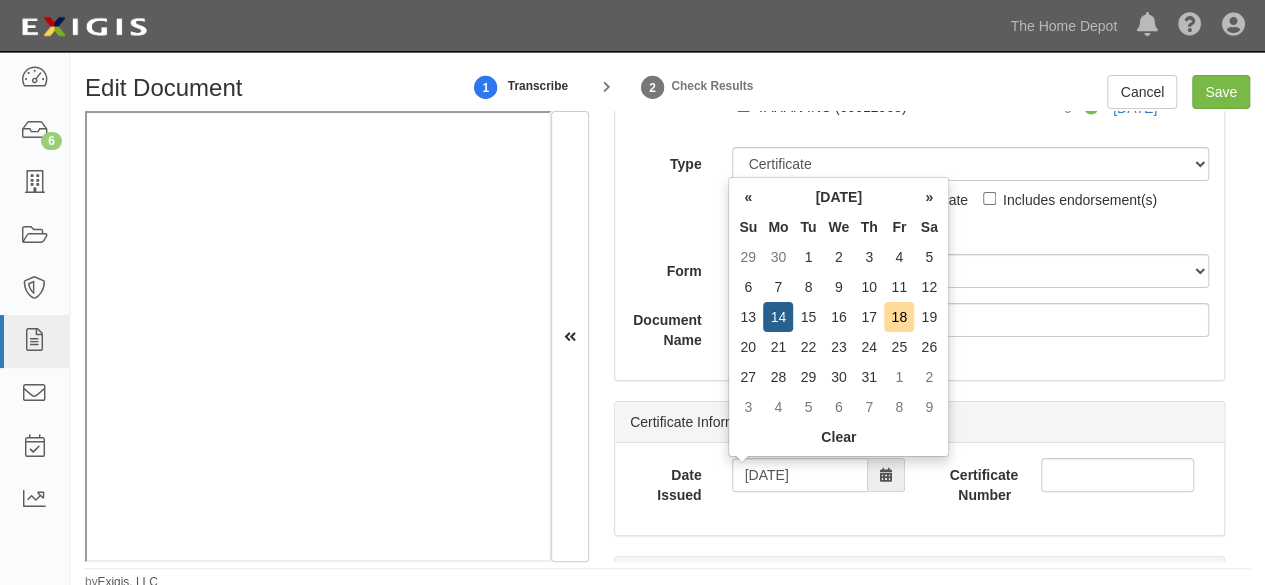 drag, startPoint x: 804, startPoint y: 325, endPoint x: 842, endPoint y: 333, distance: 38.832977 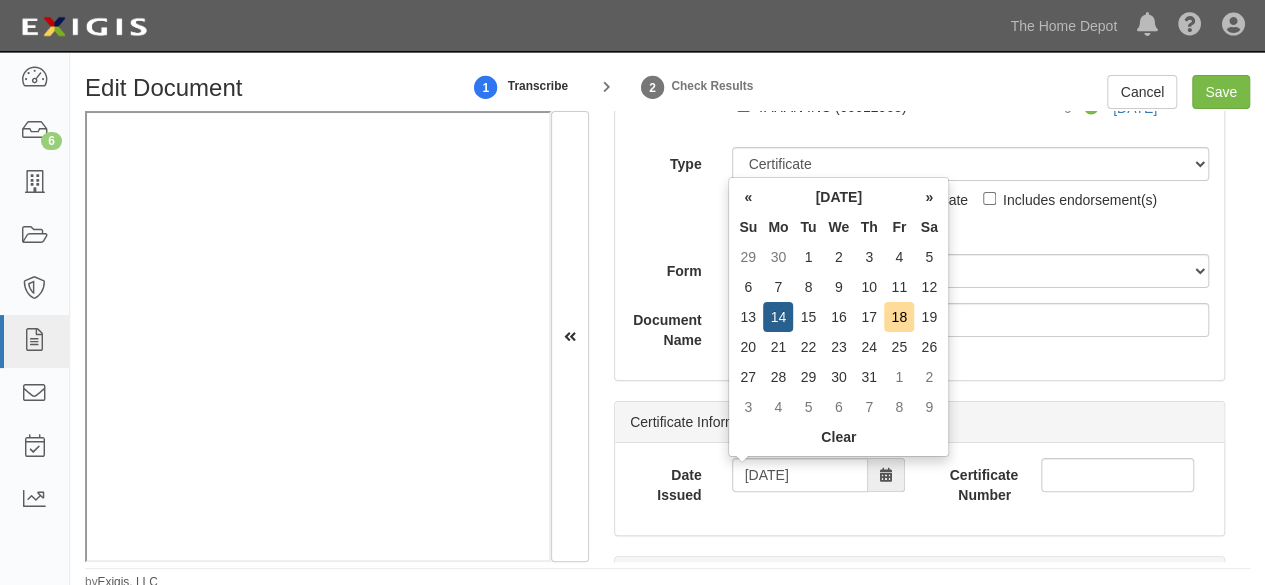 click on "15" at bounding box center (808, 317) 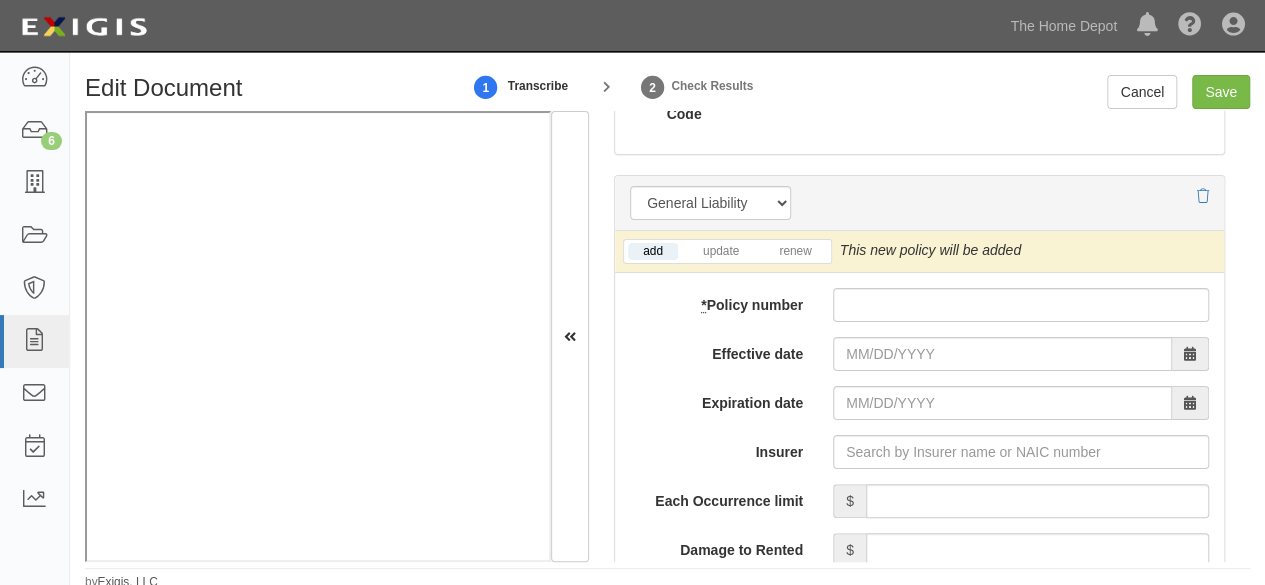 scroll, scrollTop: 1800, scrollLeft: 0, axis: vertical 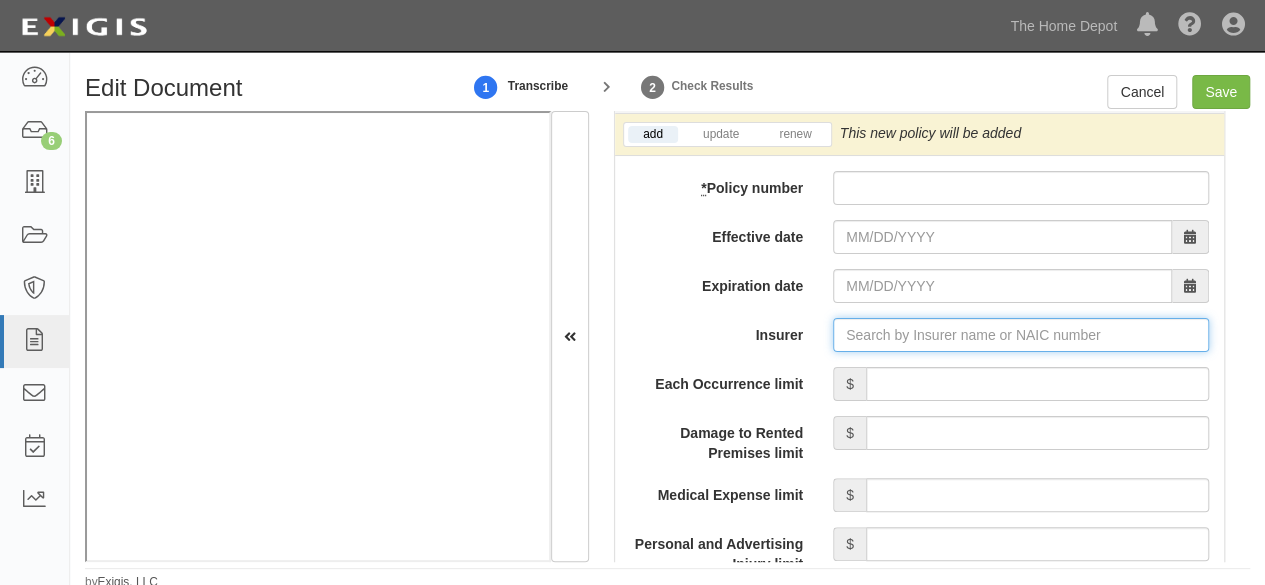 click on "Insurer" at bounding box center [1021, 335] 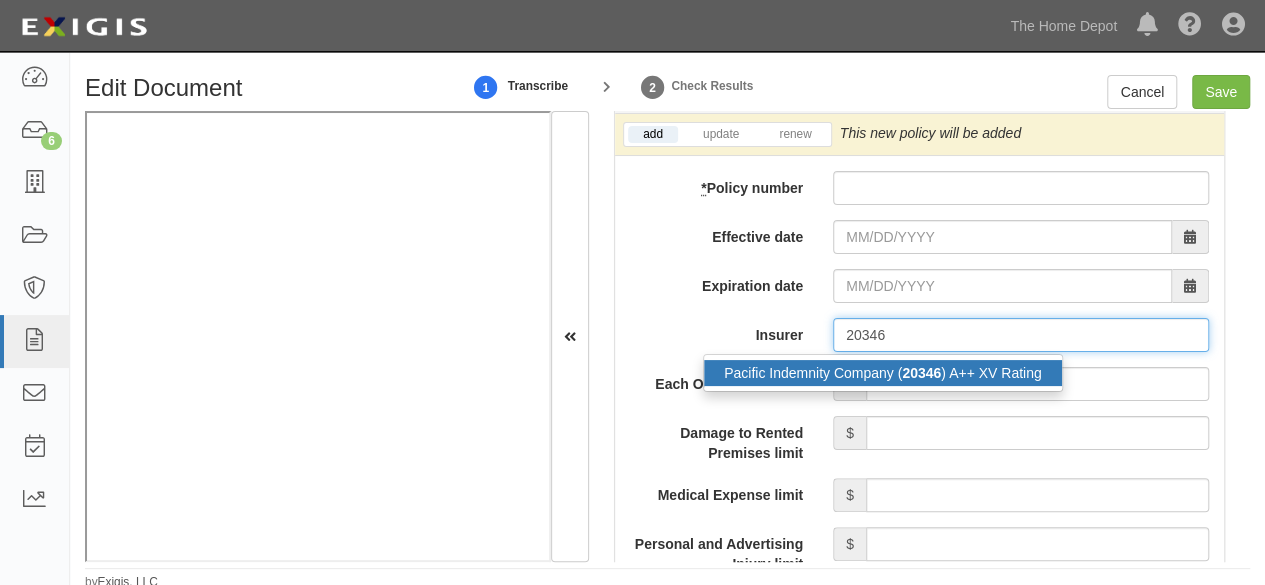 click on "Pacific Indemnity Company ( 20346 ) A++ XV Rating" at bounding box center [883, 373] 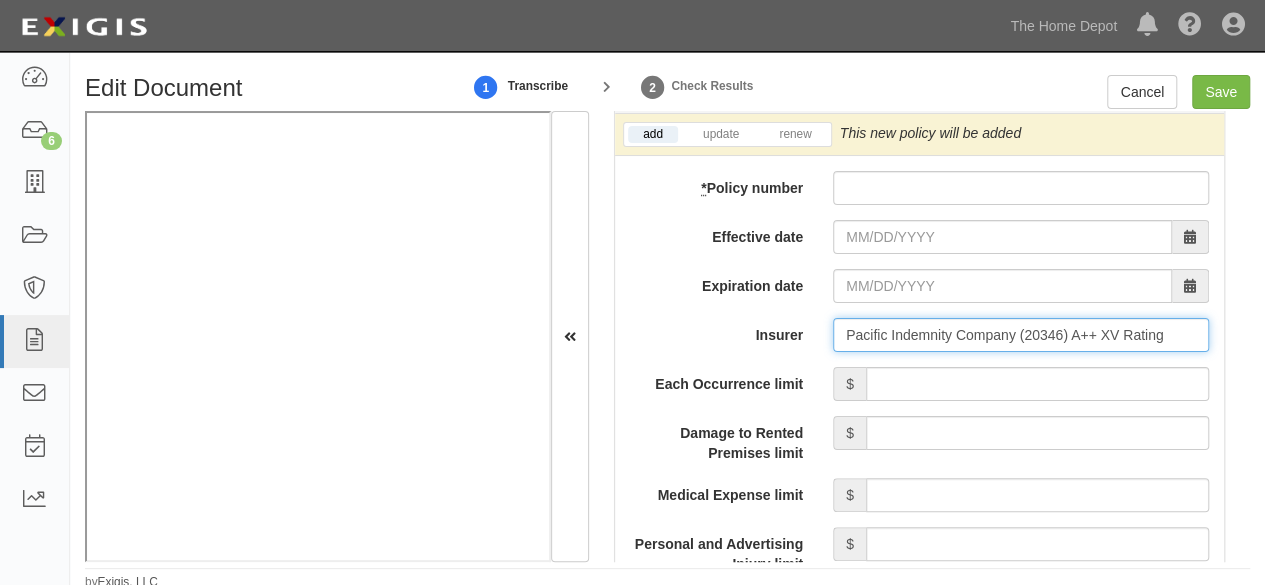 type on "Pacific Indemnity Company (20346) A++ XV Rating" 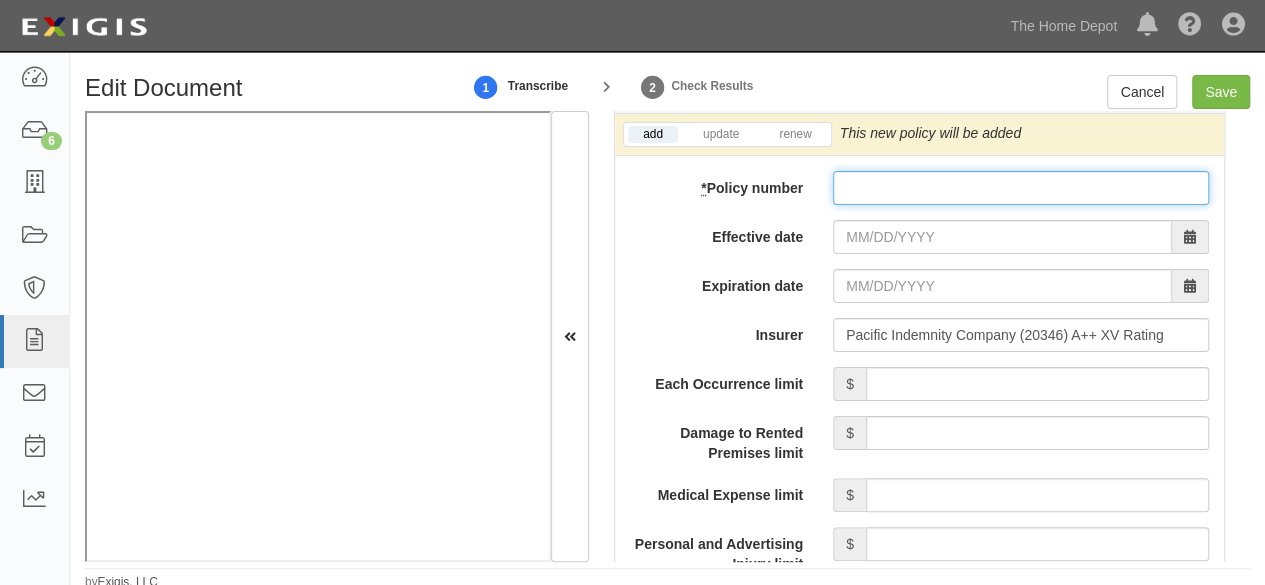 click on "*  Policy number" at bounding box center [1021, 188] 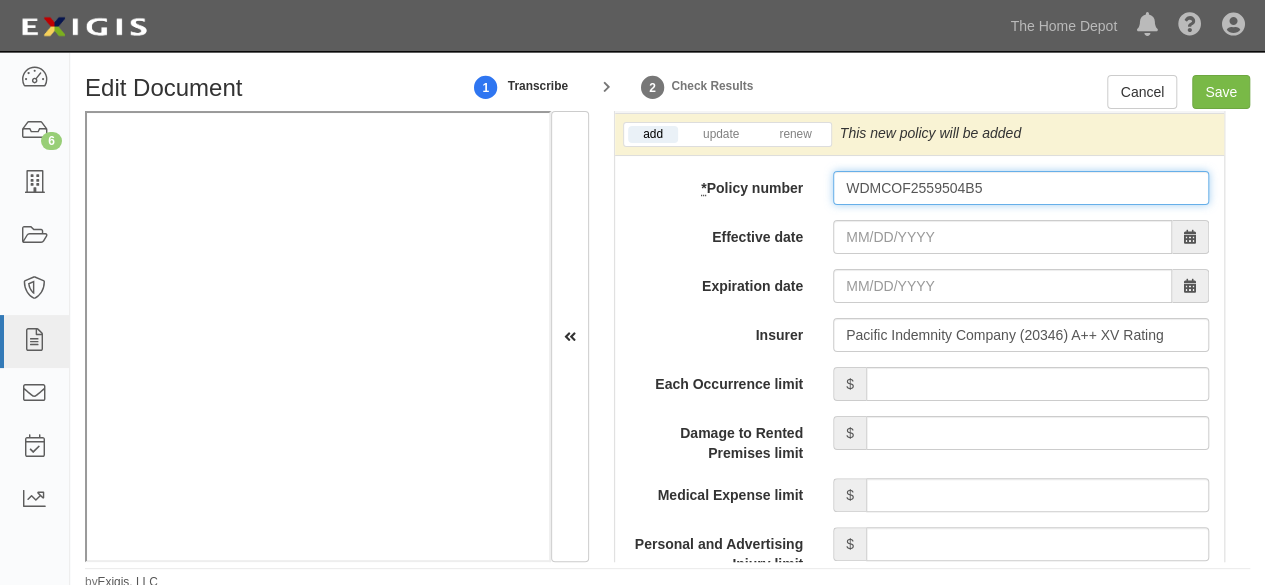 type on "WDMCOF2559504B5" 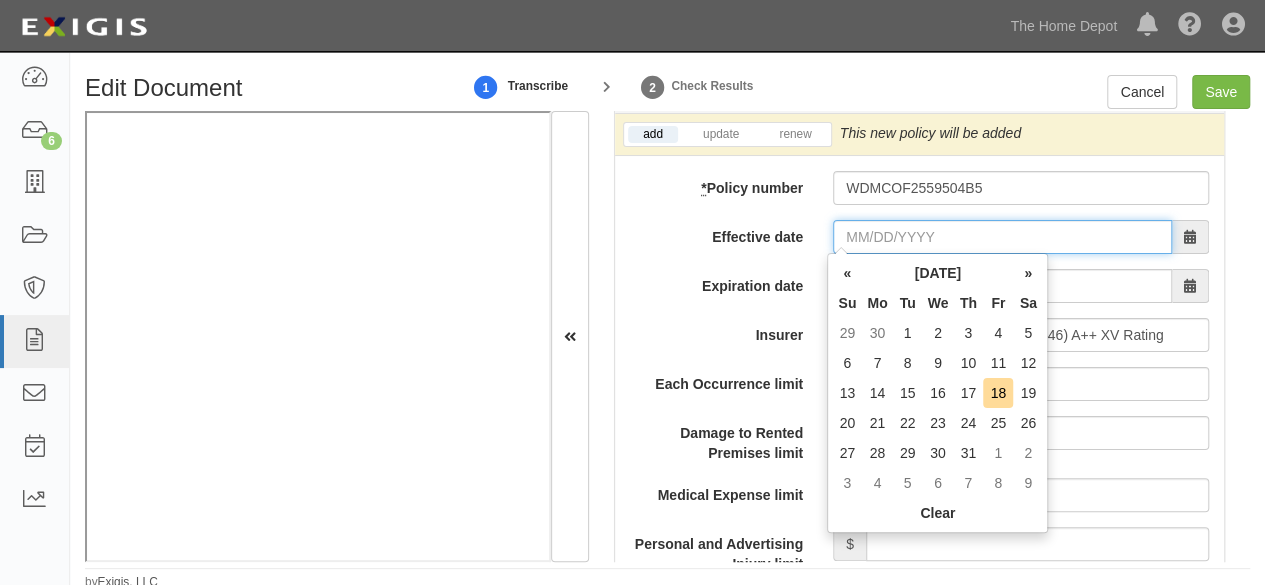 click on "Effective date" at bounding box center [1002, 237] 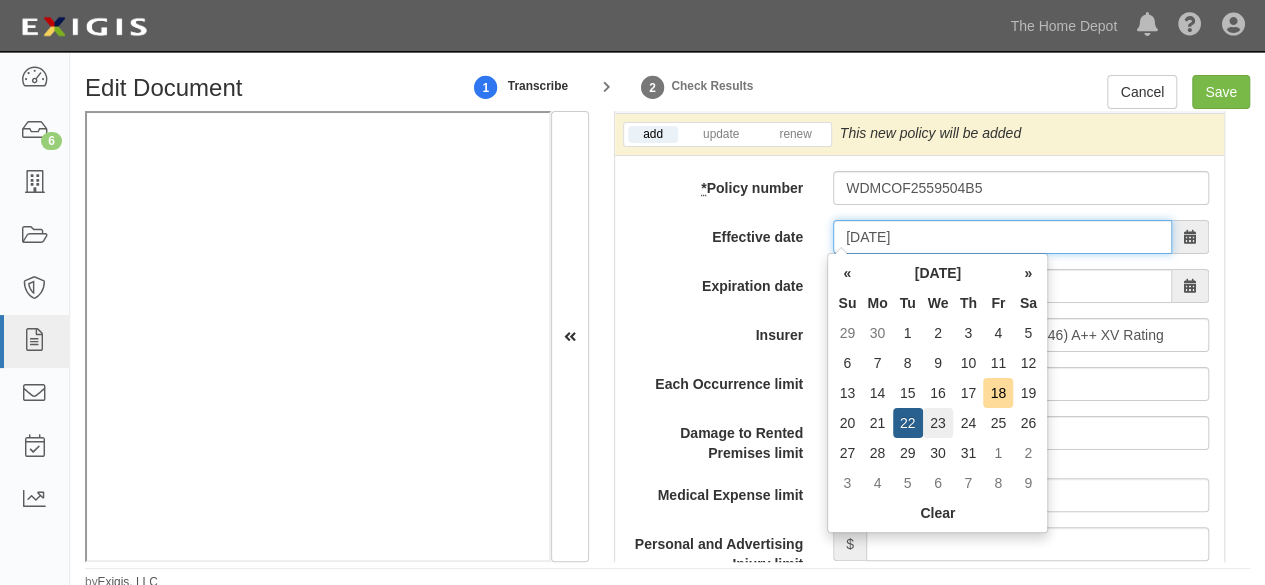 type on "07/23/2025" 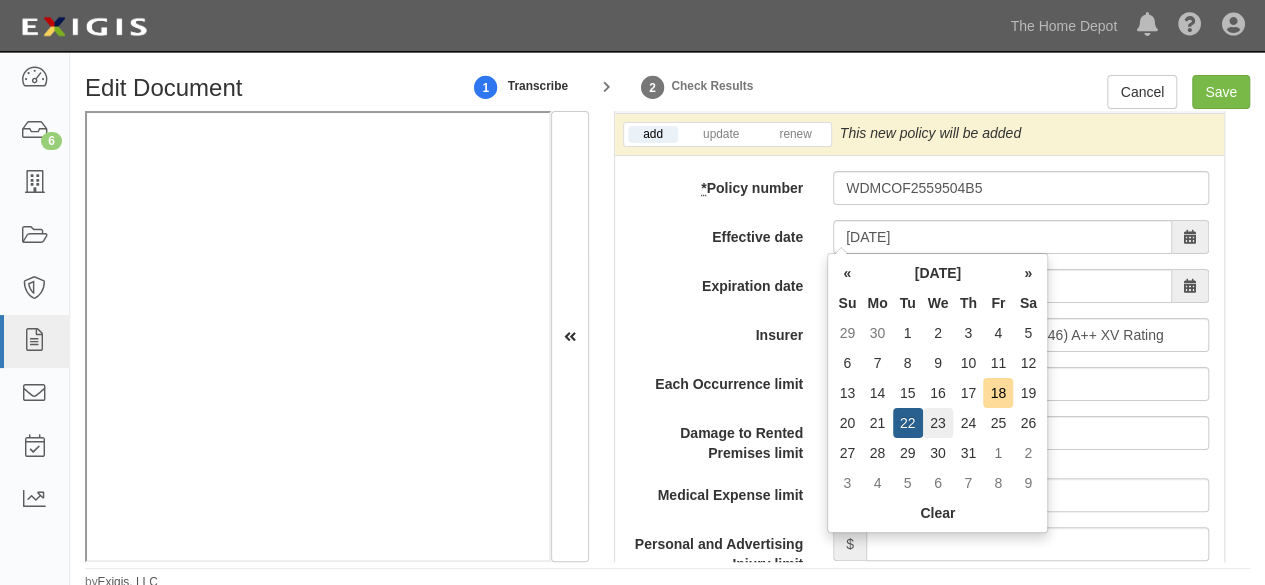 type on "07/23/2026" 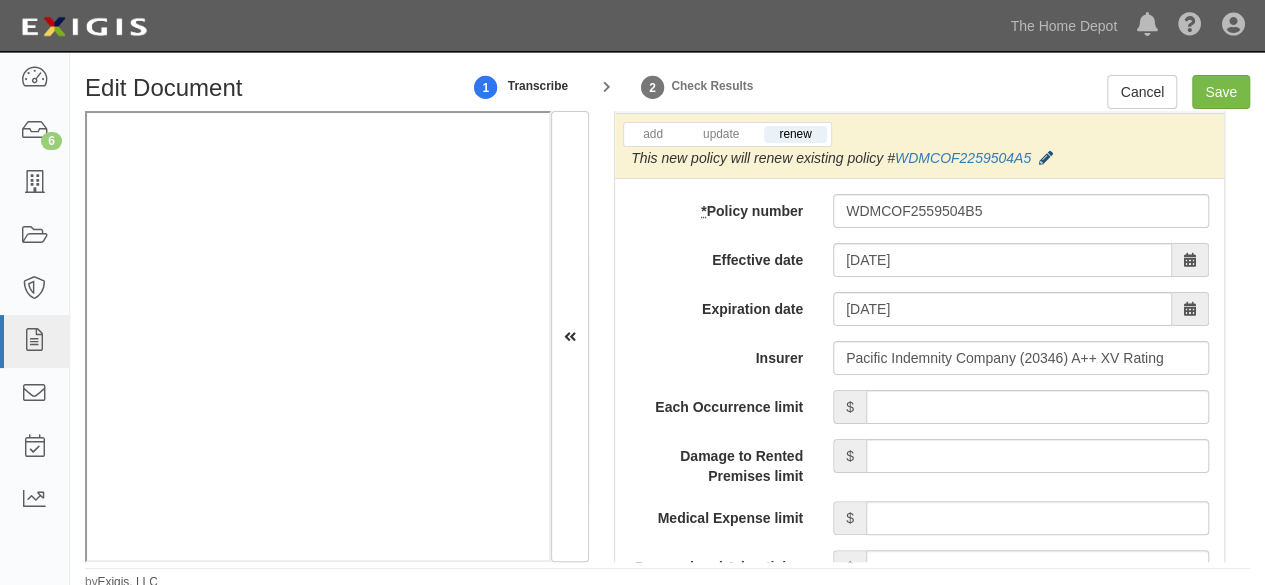 click at bounding box center [1046, 159] 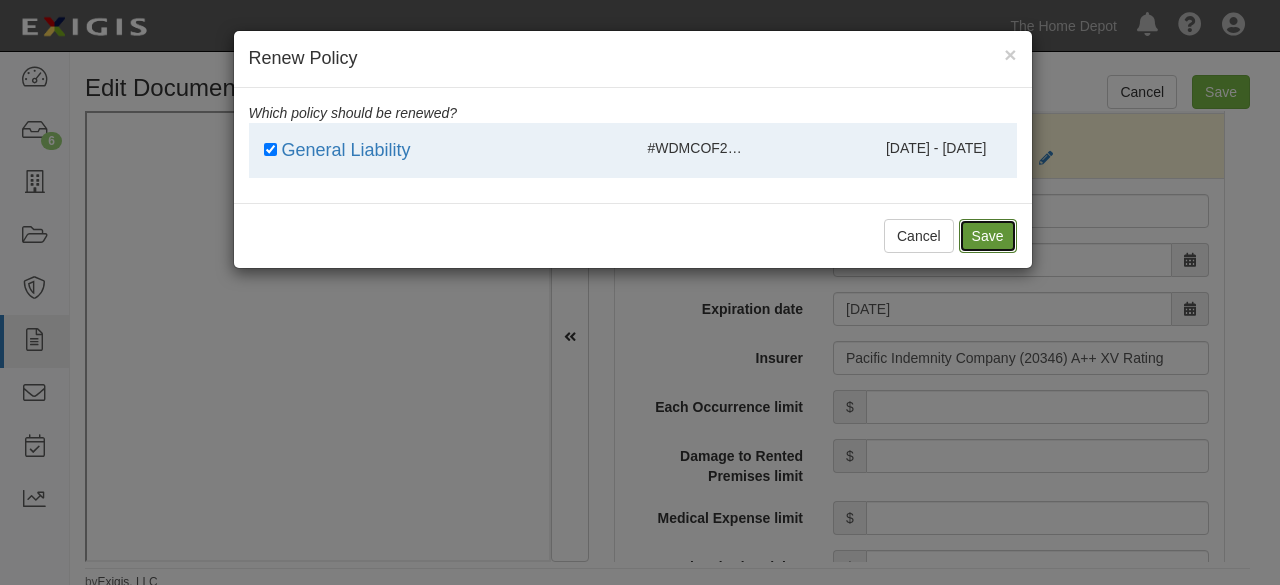 click on "Save" at bounding box center (988, 236) 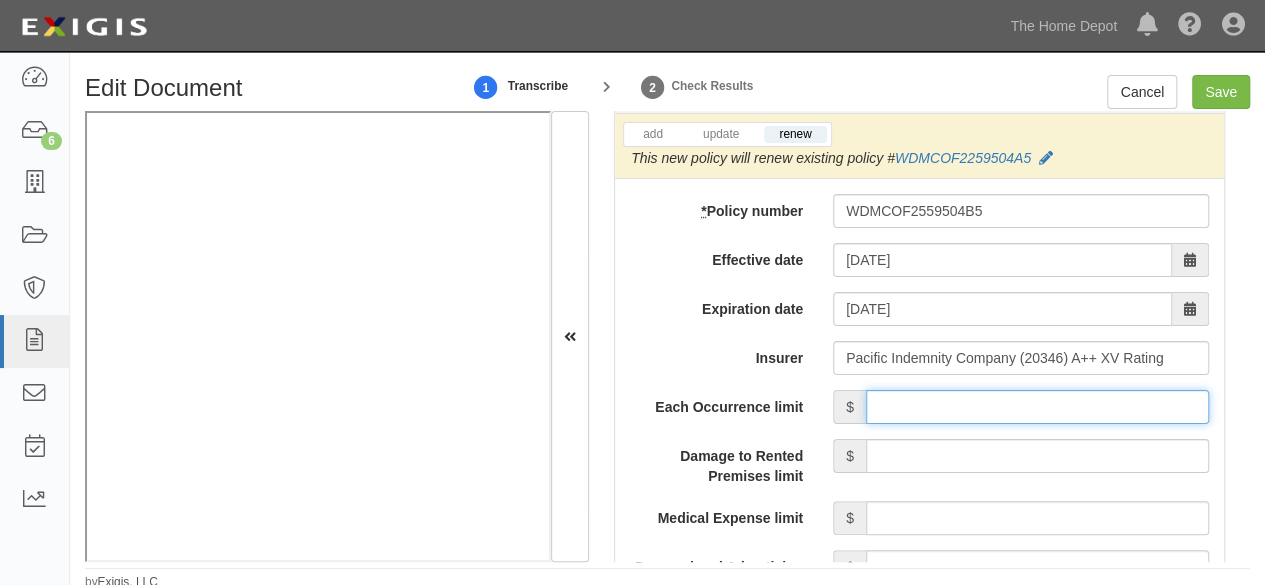 drag, startPoint x: 980, startPoint y: 400, endPoint x: 986, endPoint y: 388, distance: 13.416408 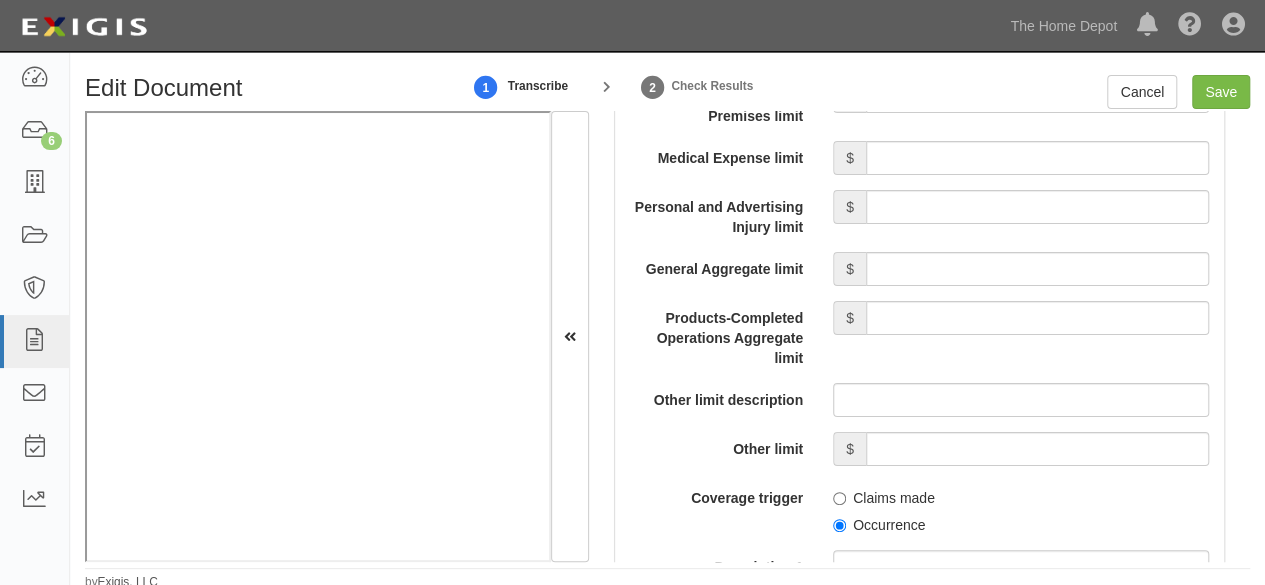 scroll, scrollTop: 2200, scrollLeft: 0, axis: vertical 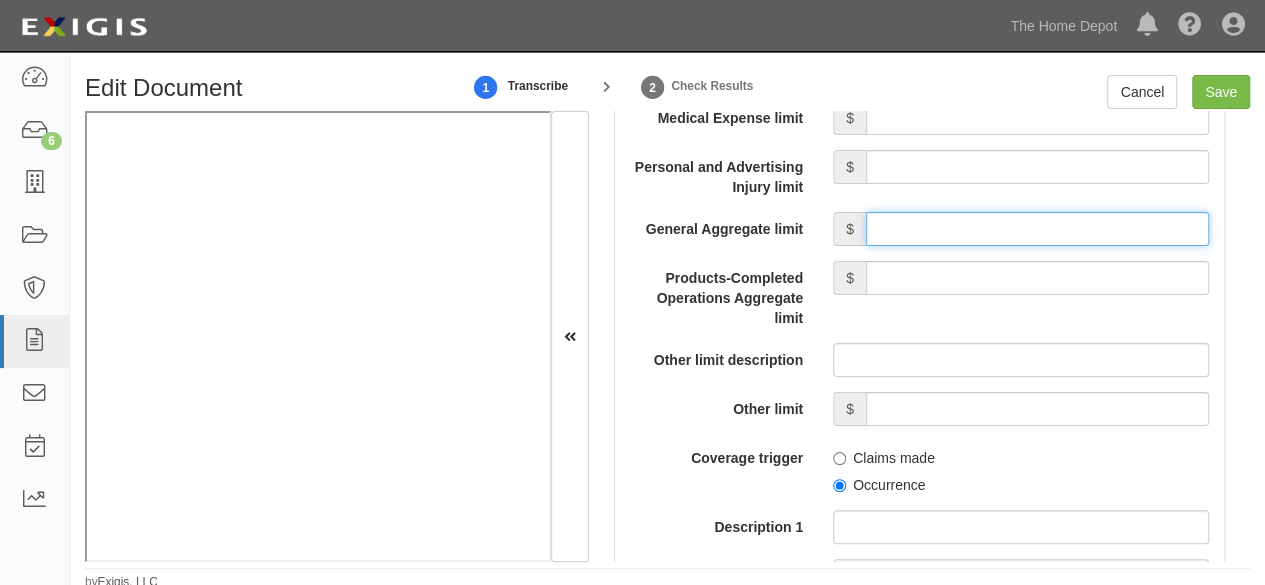 drag, startPoint x: 953, startPoint y: 221, endPoint x: 956, endPoint y: 239, distance: 18.248287 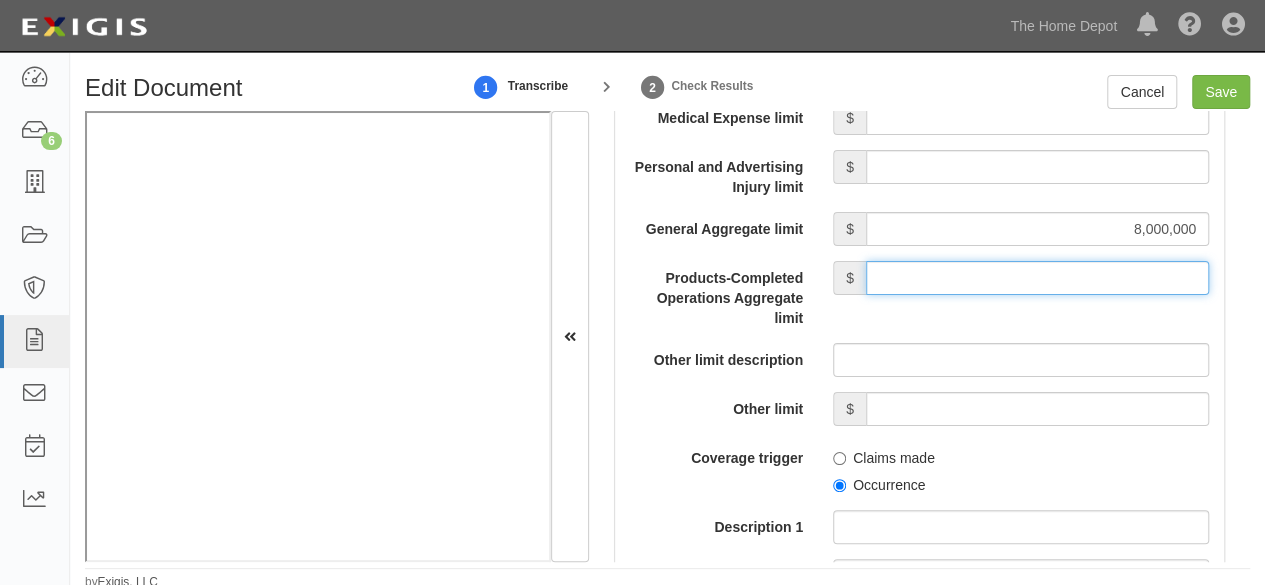 drag, startPoint x: 960, startPoint y: 267, endPoint x: 959, endPoint y: 278, distance: 11.045361 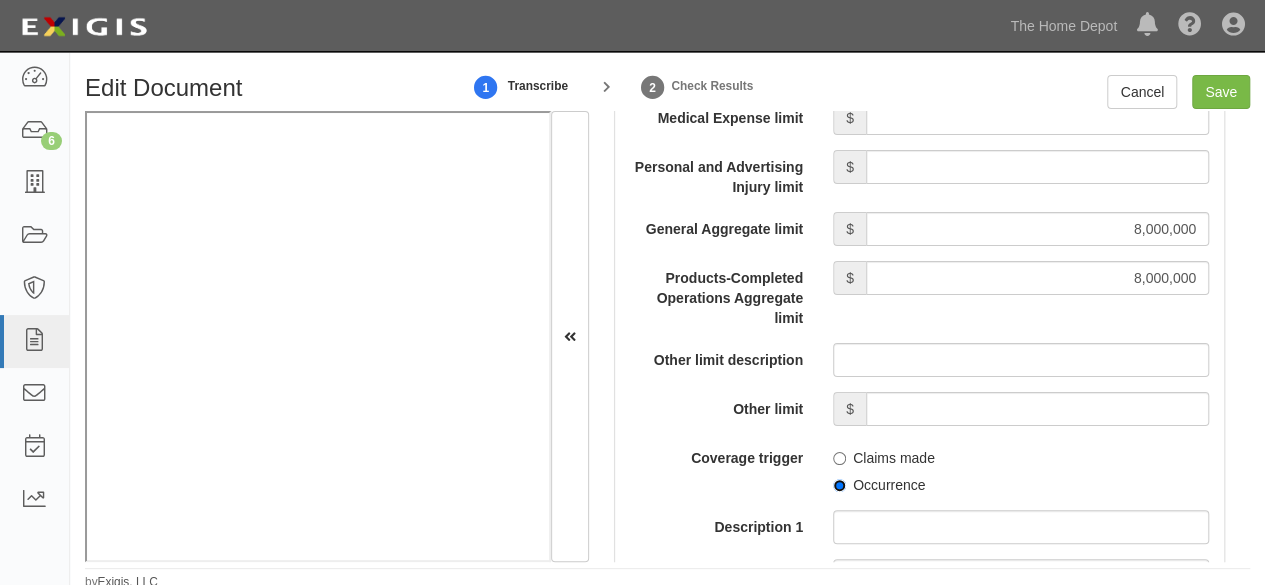click on "Occurrence" at bounding box center [839, 485] 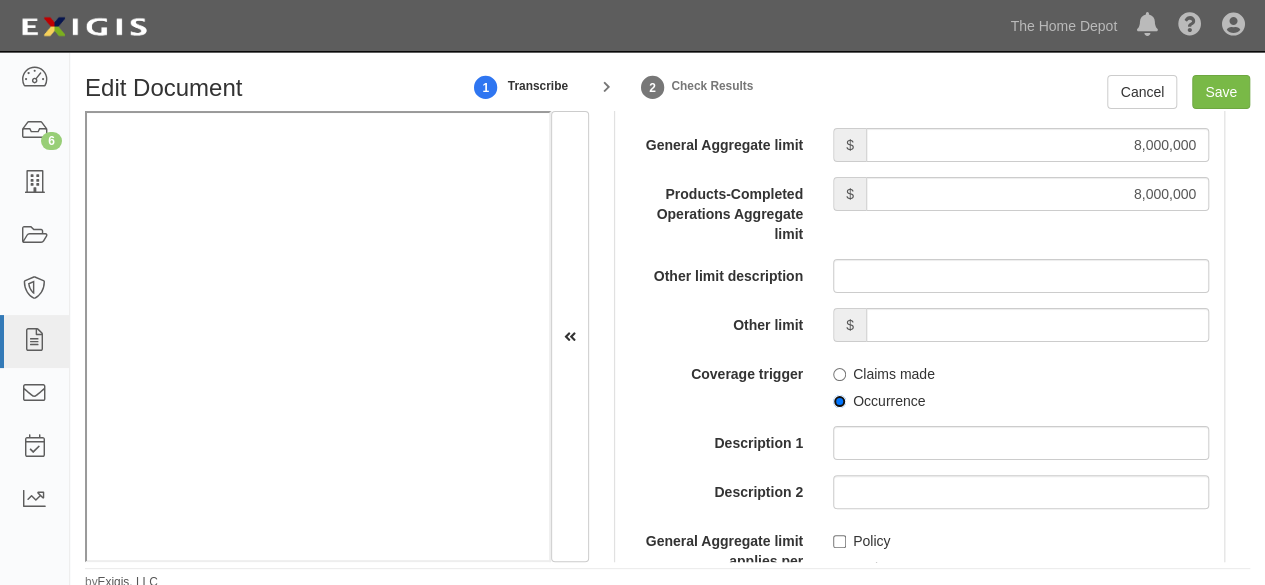 scroll, scrollTop: 2400, scrollLeft: 0, axis: vertical 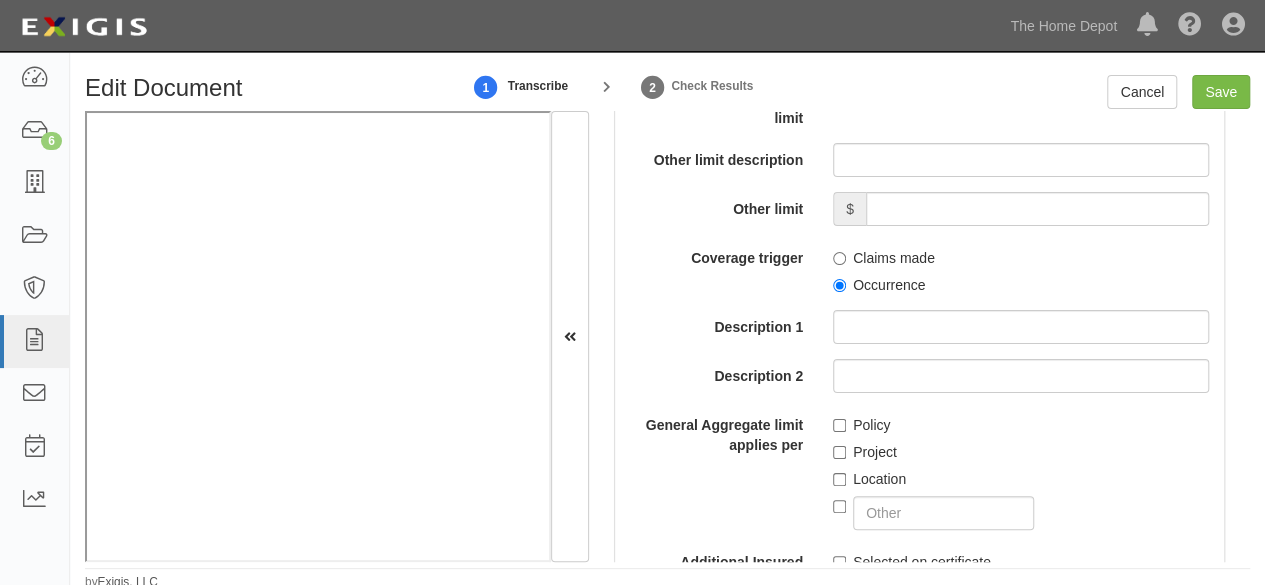 click on "Policy" at bounding box center (861, 425) 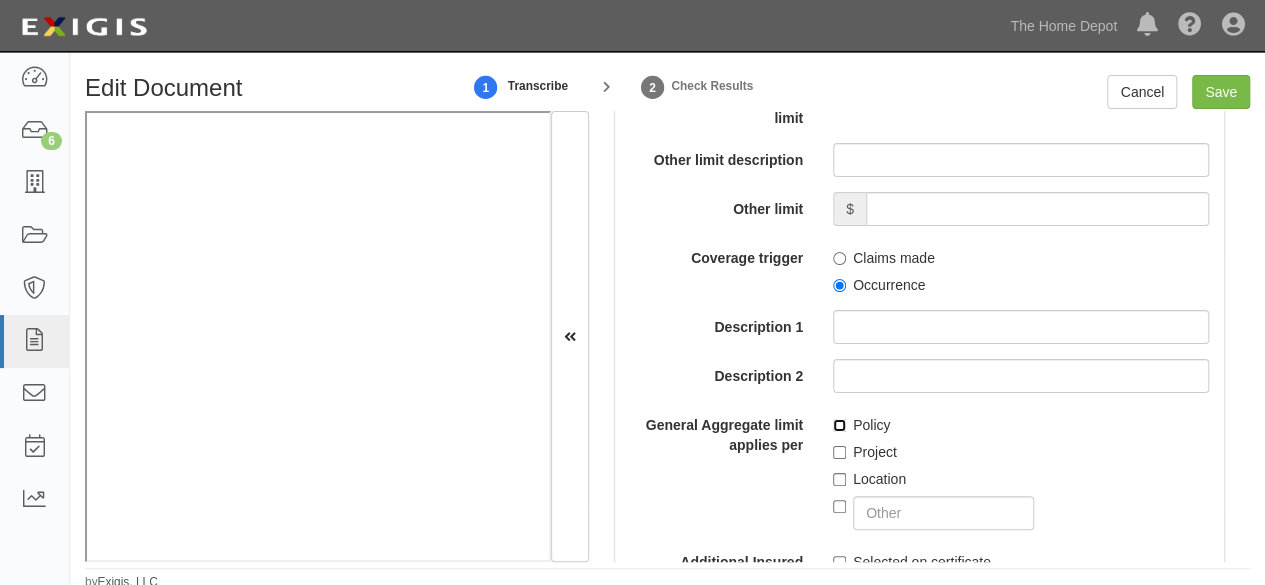 click on "Policy" at bounding box center [839, 425] 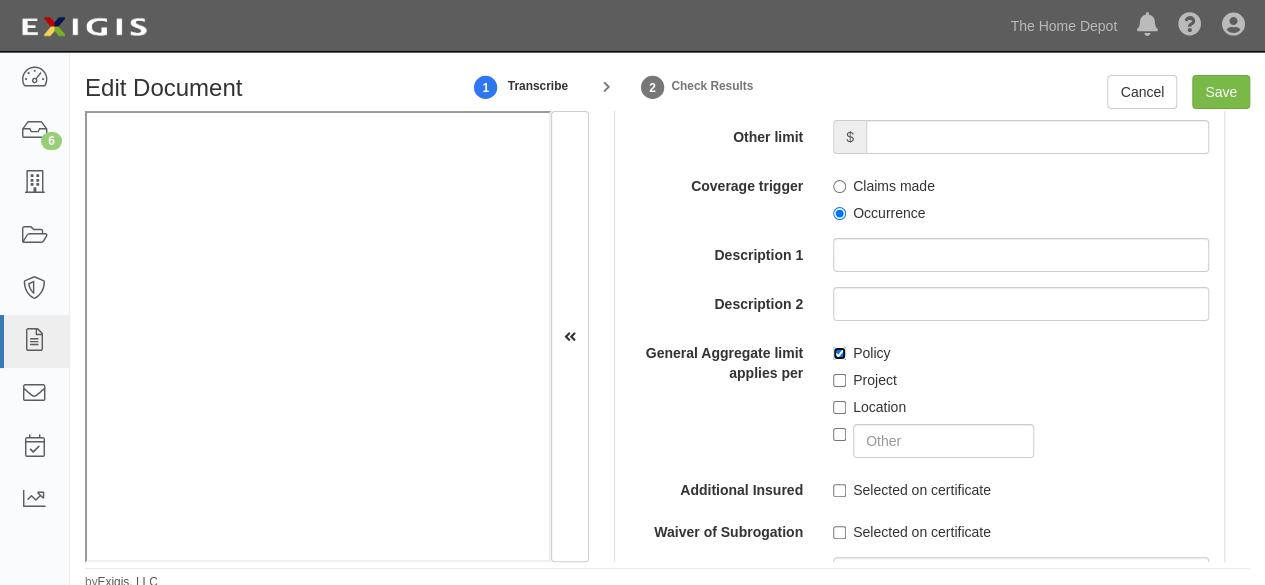 scroll, scrollTop: 2500, scrollLeft: 0, axis: vertical 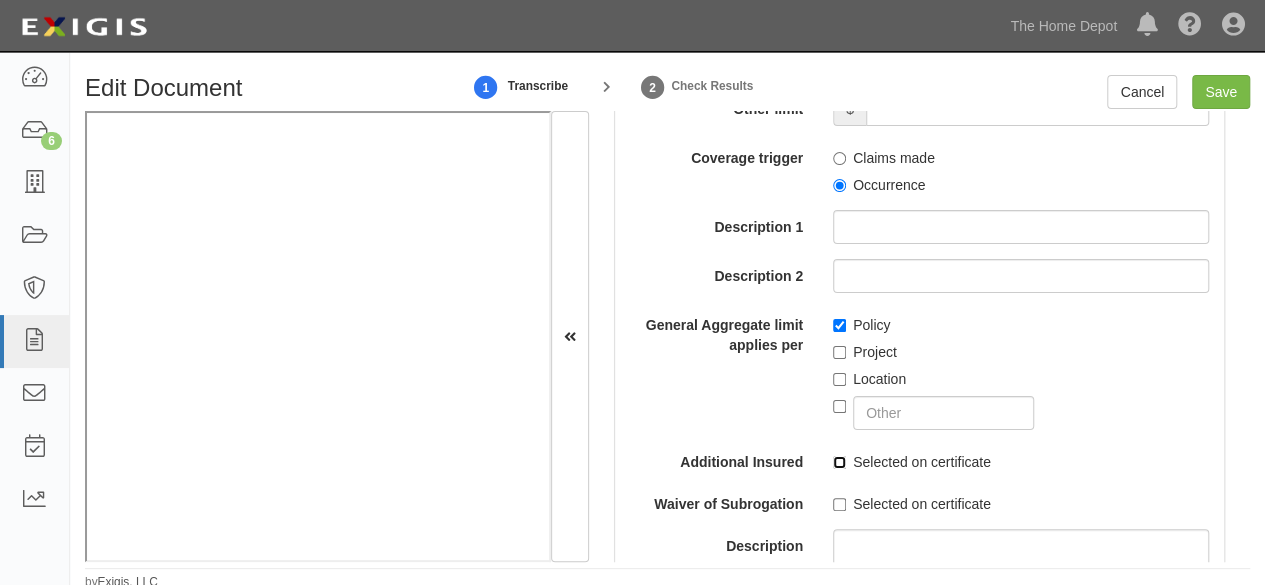 drag, startPoint x: 835, startPoint y: 452, endPoint x: 987, endPoint y: 289, distance: 222.8744 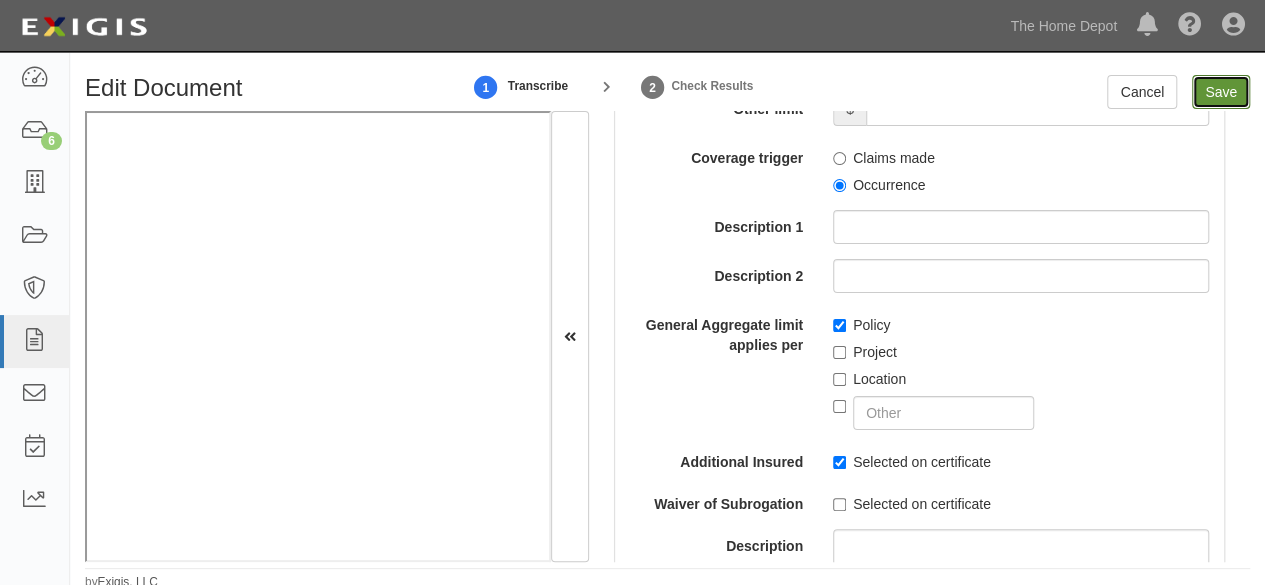 click on "Save" at bounding box center [1221, 92] 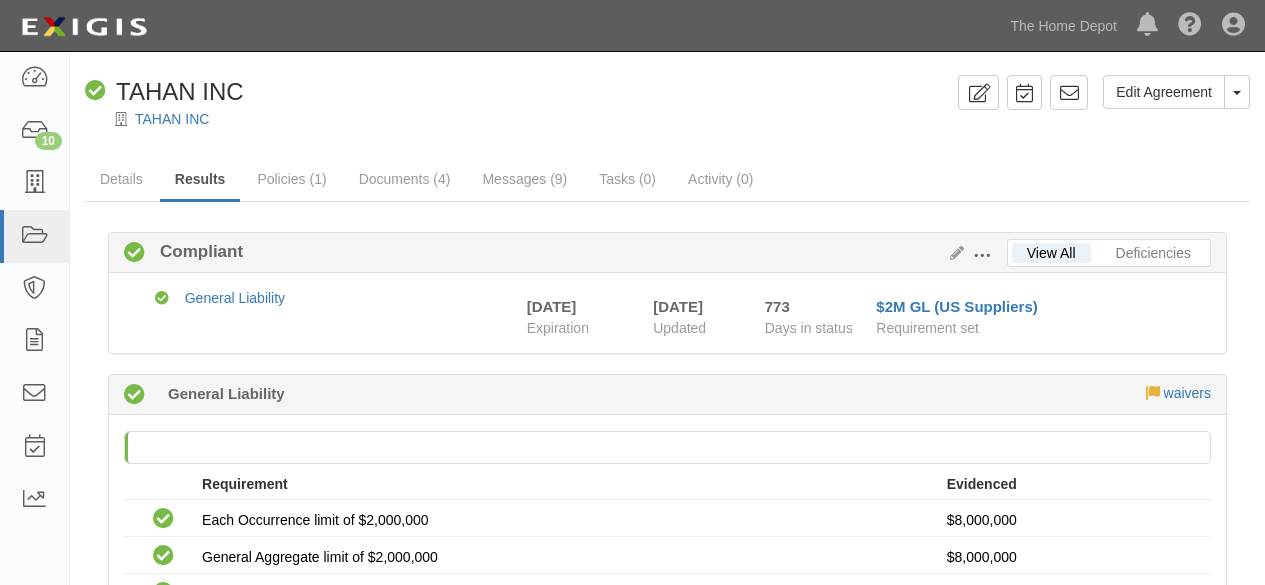 scroll, scrollTop: 0, scrollLeft: 0, axis: both 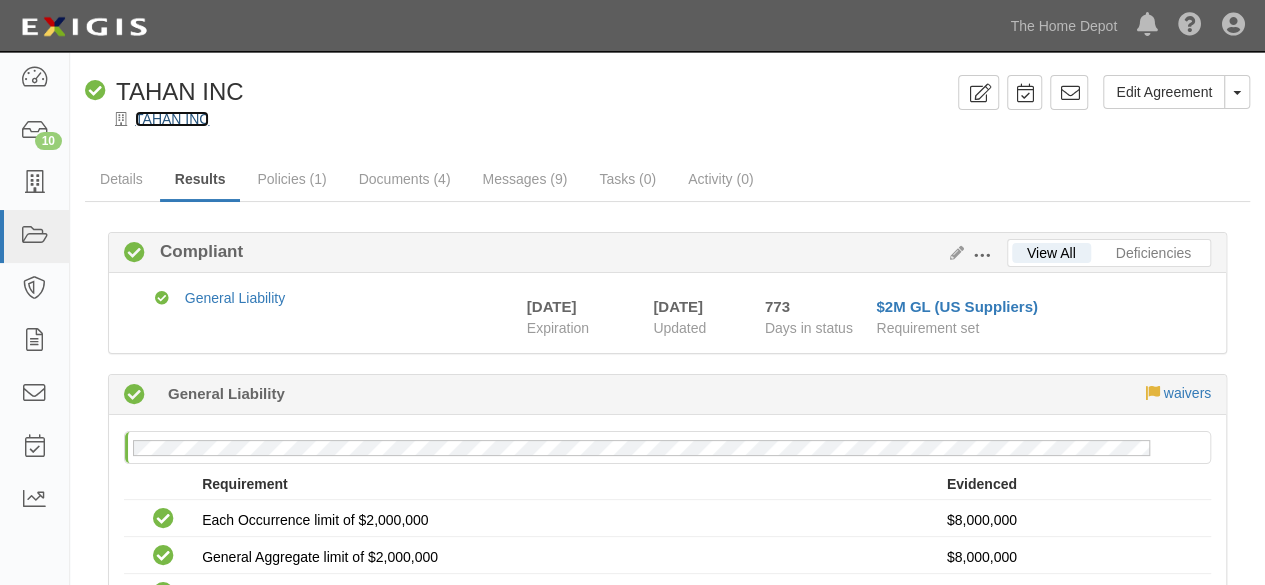 click on "TAHAN INC" at bounding box center (172, 119) 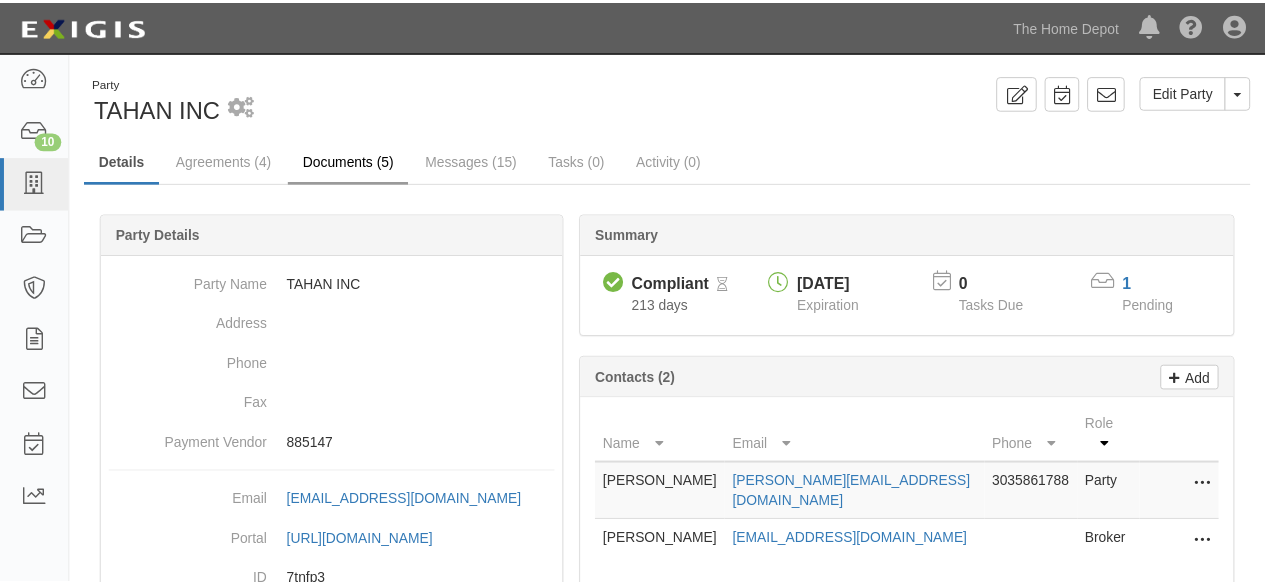 scroll, scrollTop: 0, scrollLeft: 0, axis: both 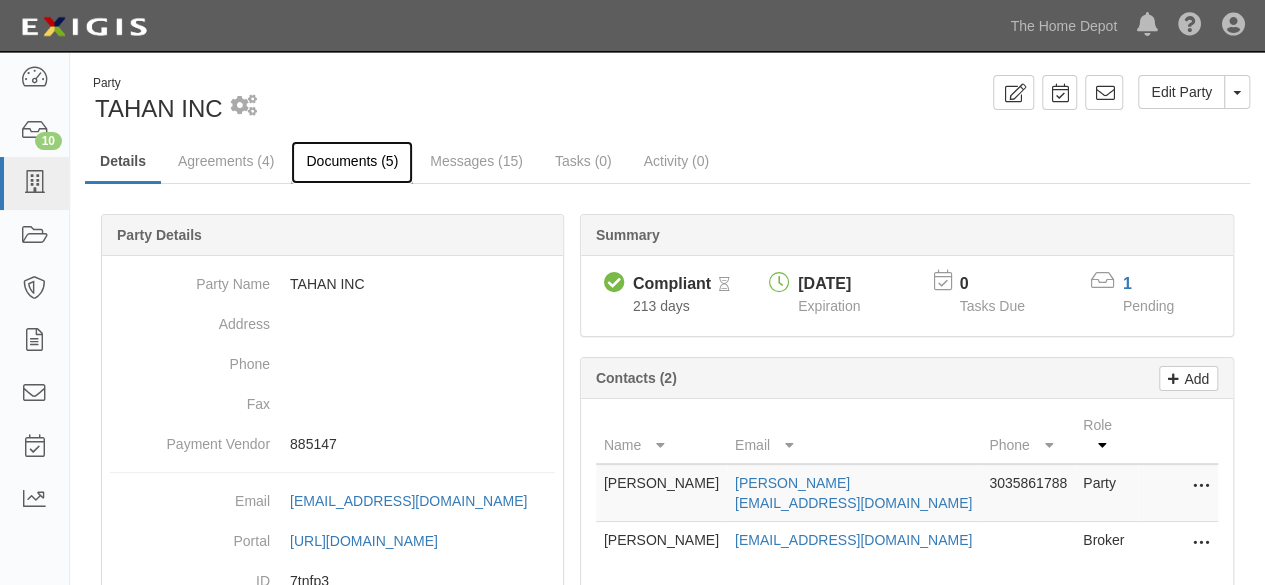 click on "Documents (5)" at bounding box center [352, 162] 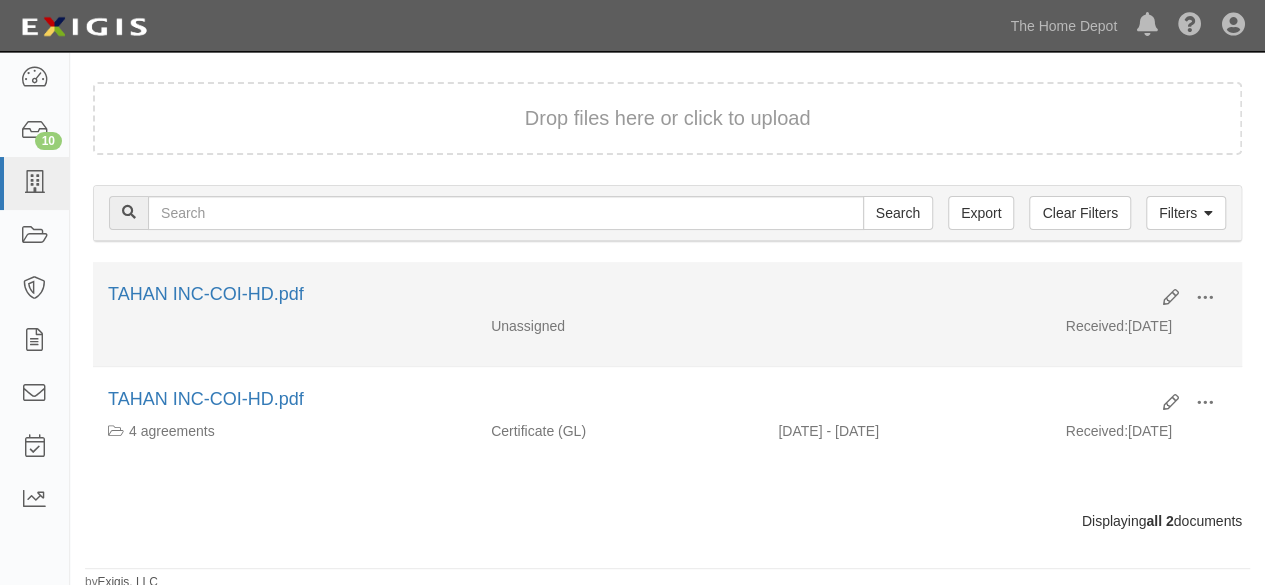 scroll, scrollTop: 134, scrollLeft: 0, axis: vertical 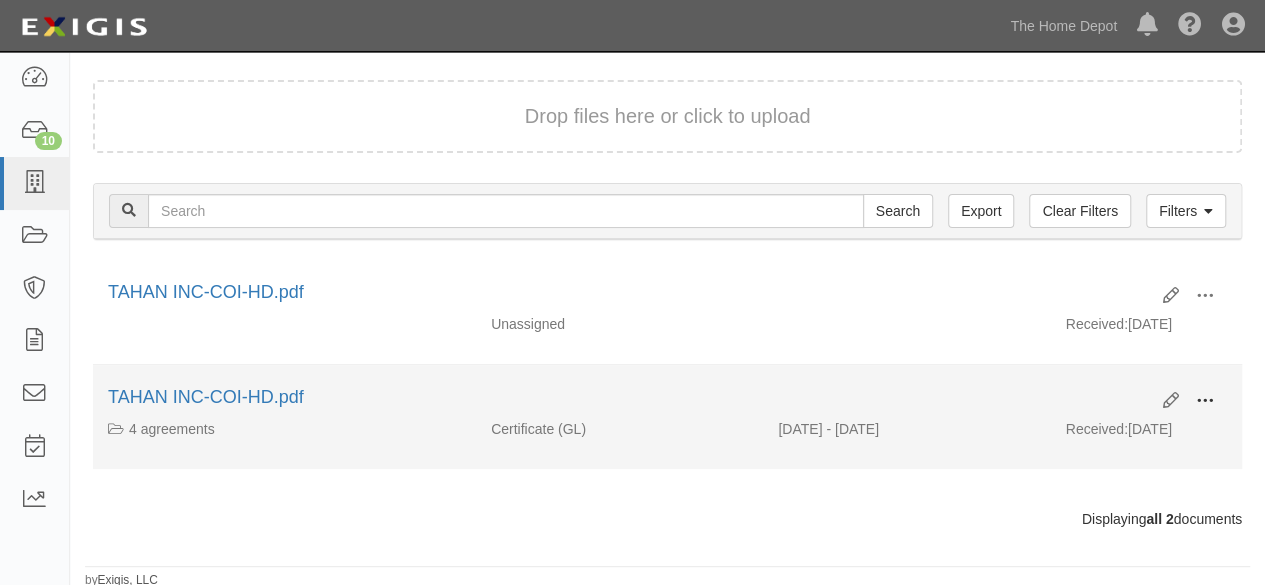 click at bounding box center (1205, 401) 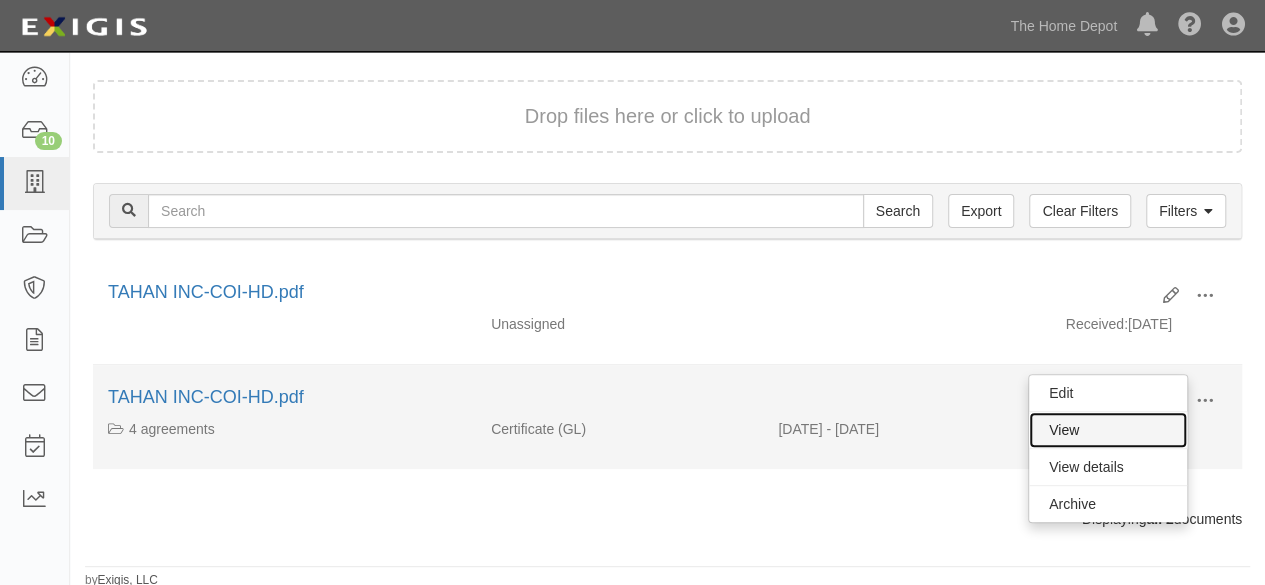 click on "View" at bounding box center (1108, 430) 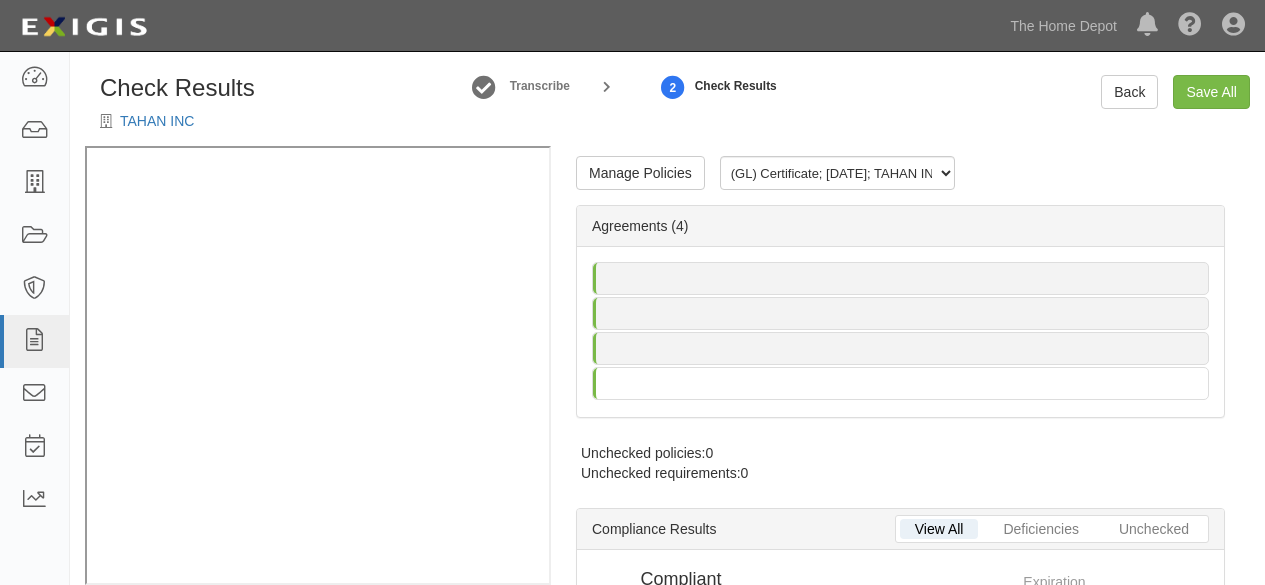 scroll, scrollTop: 0, scrollLeft: 0, axis: both 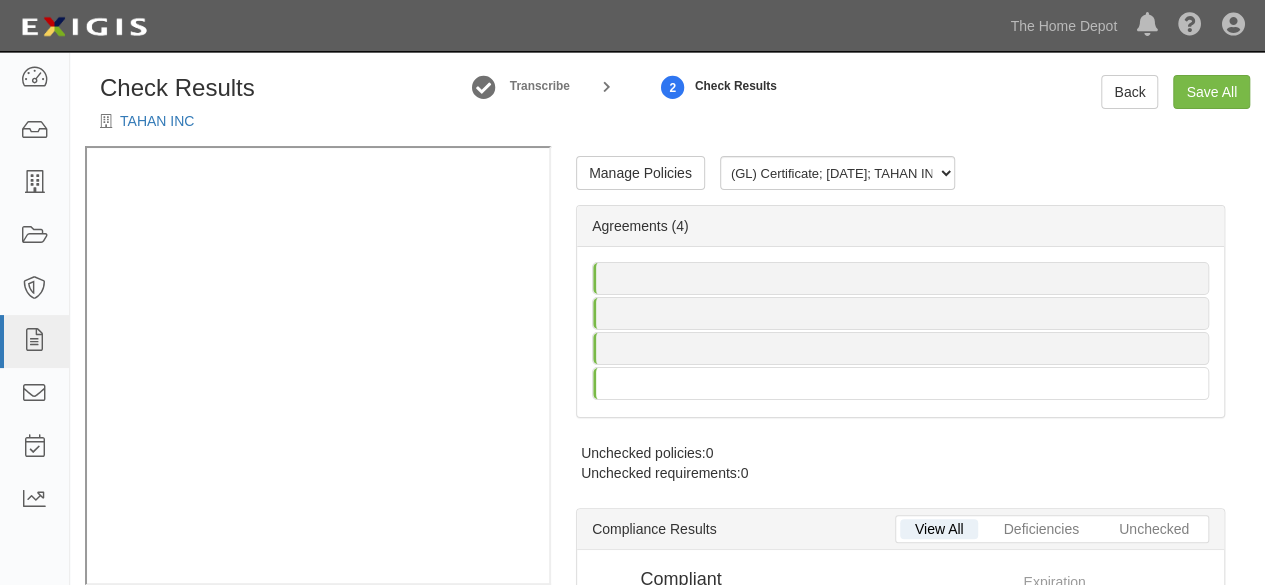 radio on "true" 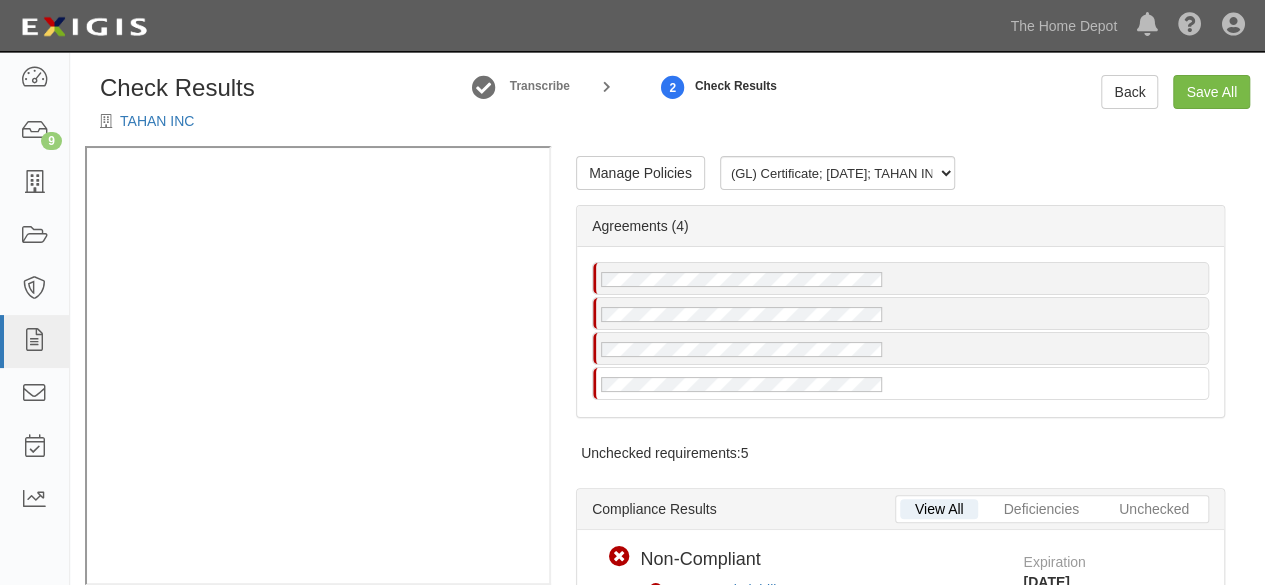 scroll, scrollTop: 28, scrollLeft: 0, axis: vertical 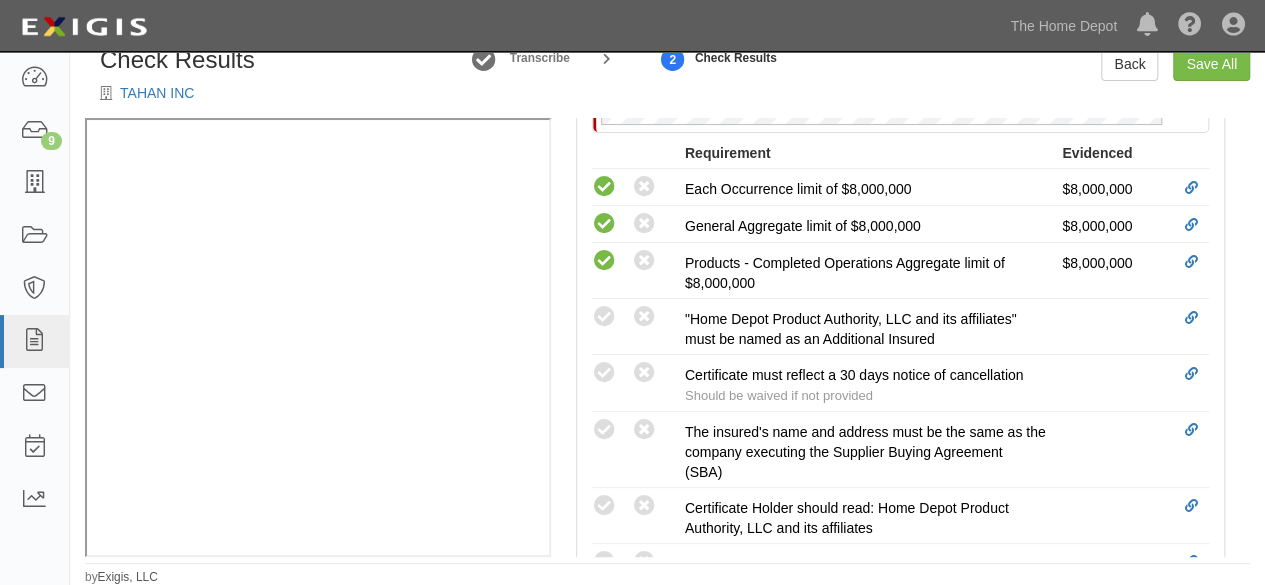 drag, startPoint x: 602, startPoint y: 424, endPoint x: 544, endPoint y: 437, distance: 59.439045 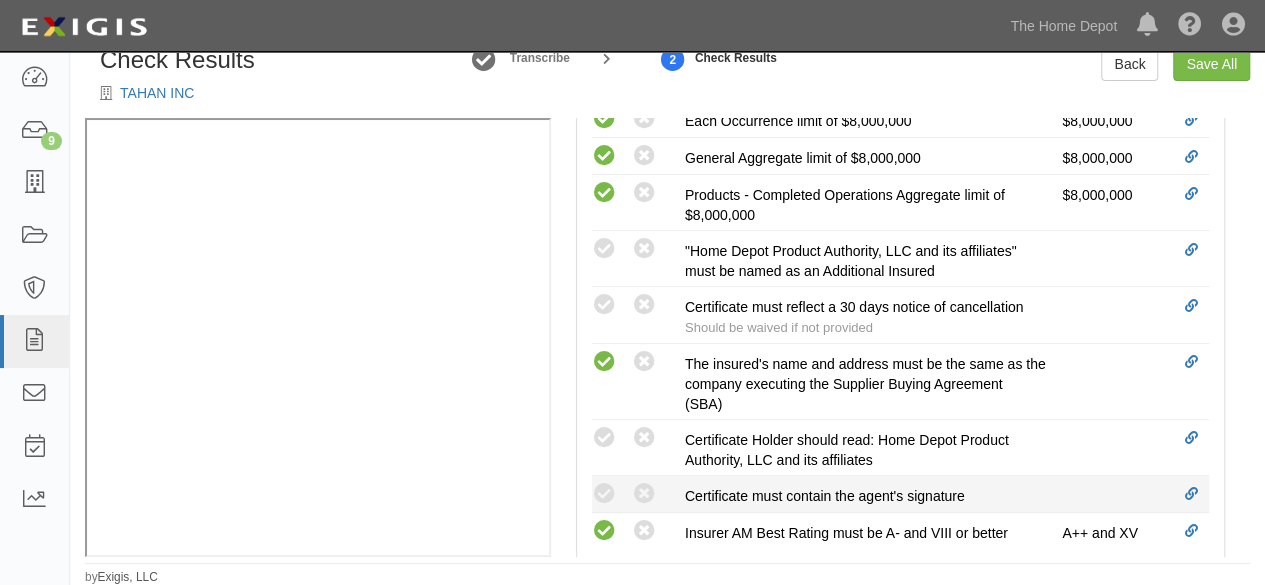 scroll, scrollTop: 800, scrollLeft: 0, axis: vertical 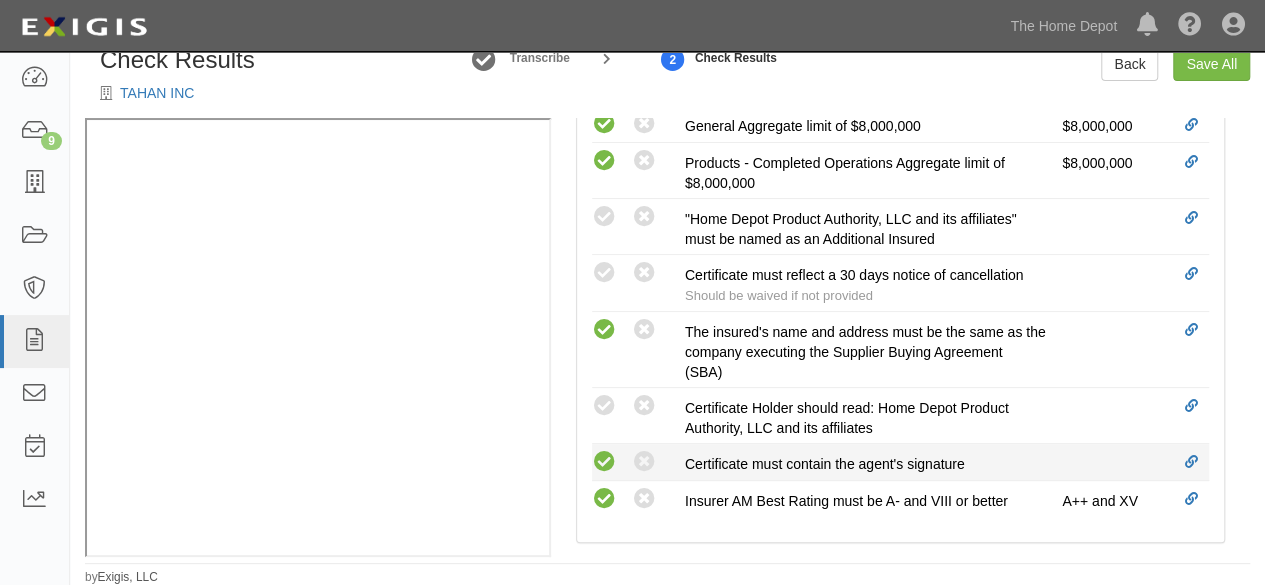 drag, startPoint x: 603, startPoint y: 458, endPoint x: 602, endPoint y: 446, distance: 12.0415945 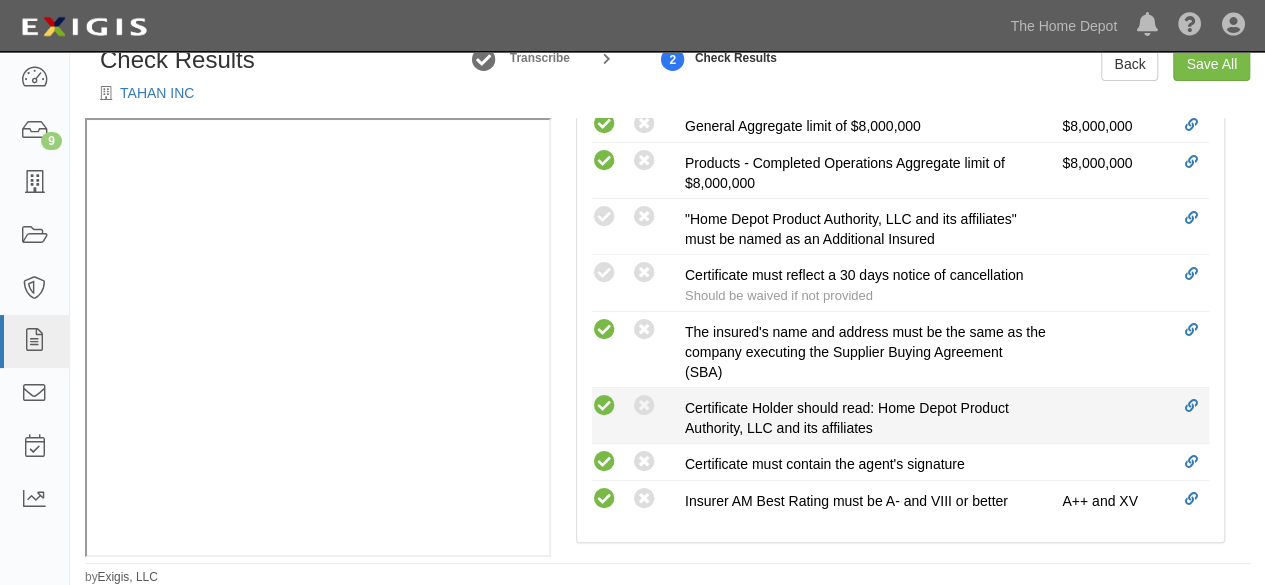 drag, startPoint x: 610, startPoint y: 398, endPoint x: 595, endPoint y: 409, distance: 18.601076 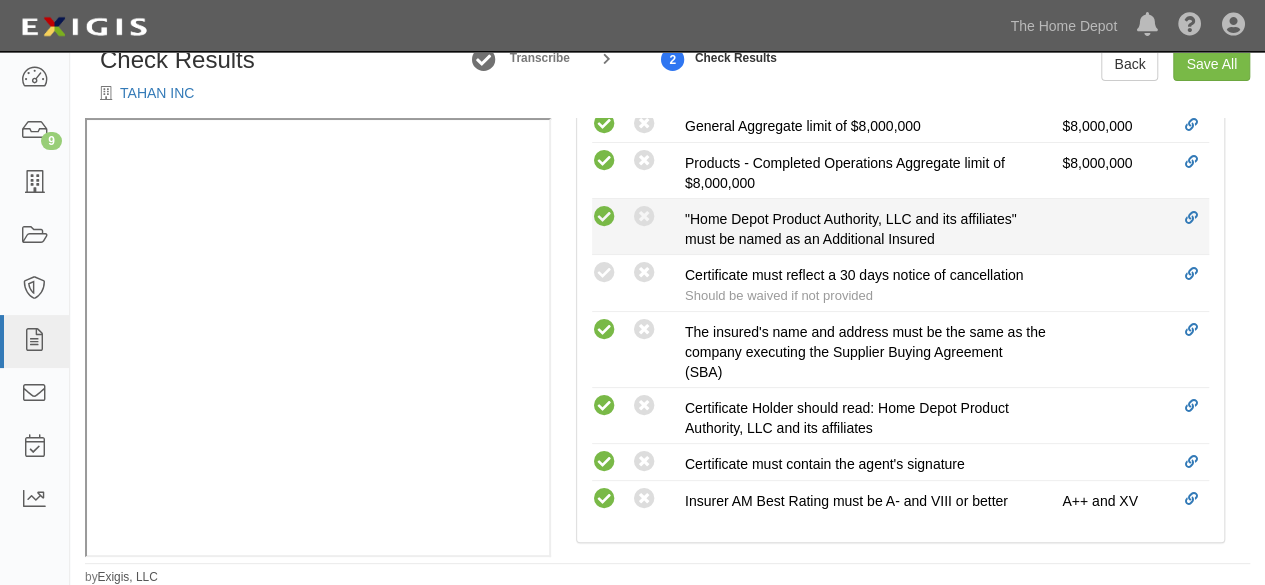 click at bounding box center (604, 217) 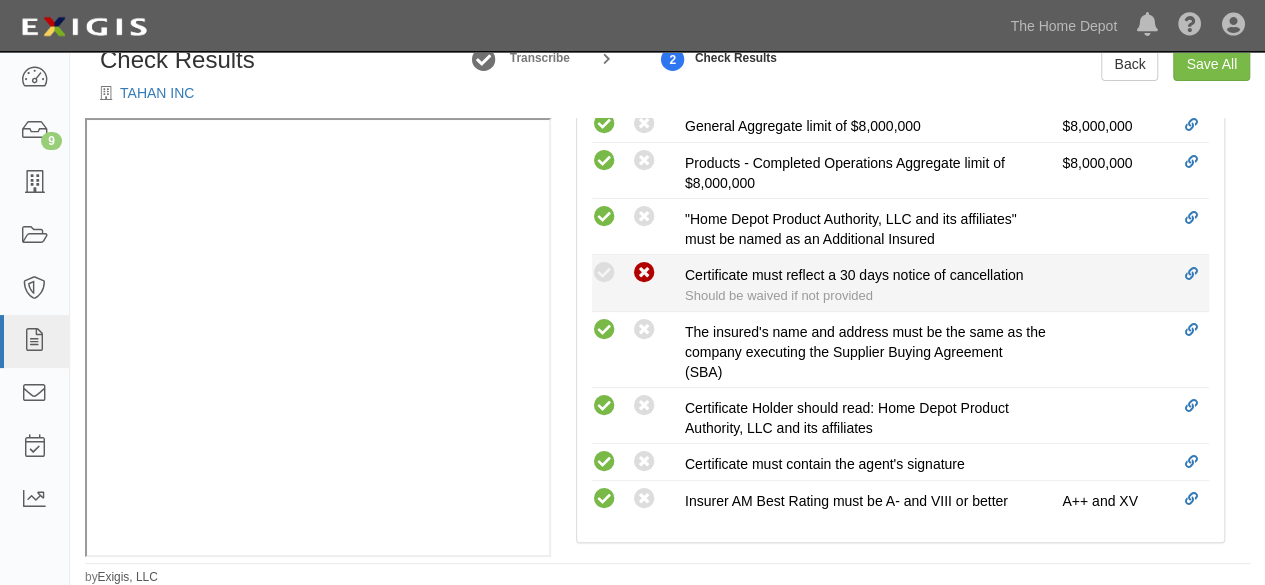 click at bounding box center [644, 273] 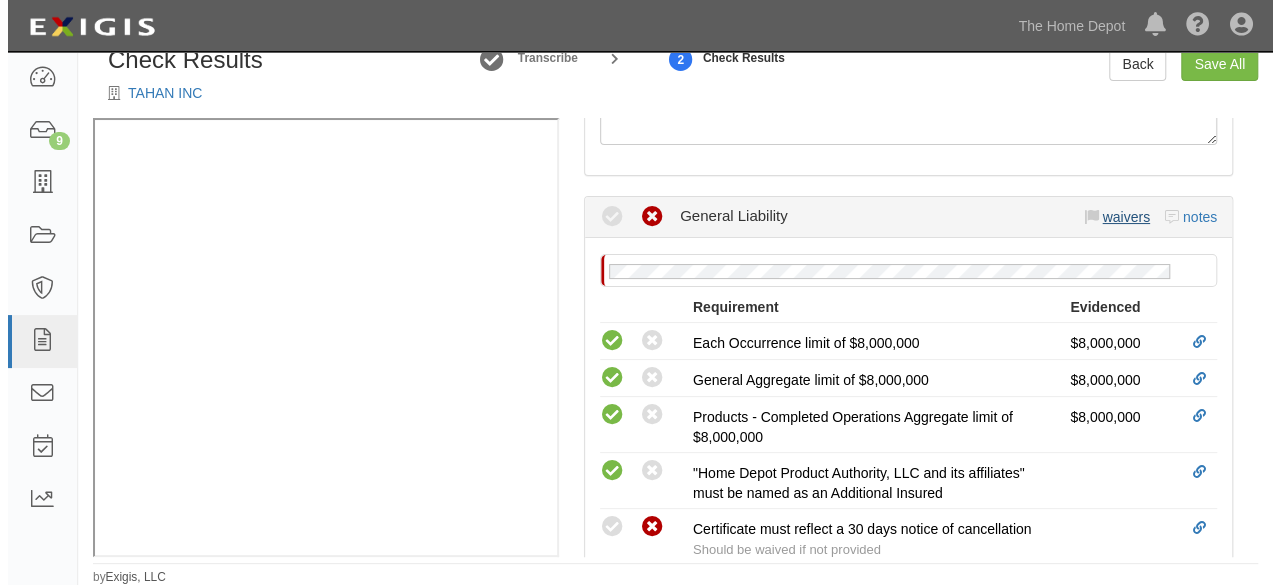 scroll, scrollTop: 450, scrollLeft: 0, axis: vertical 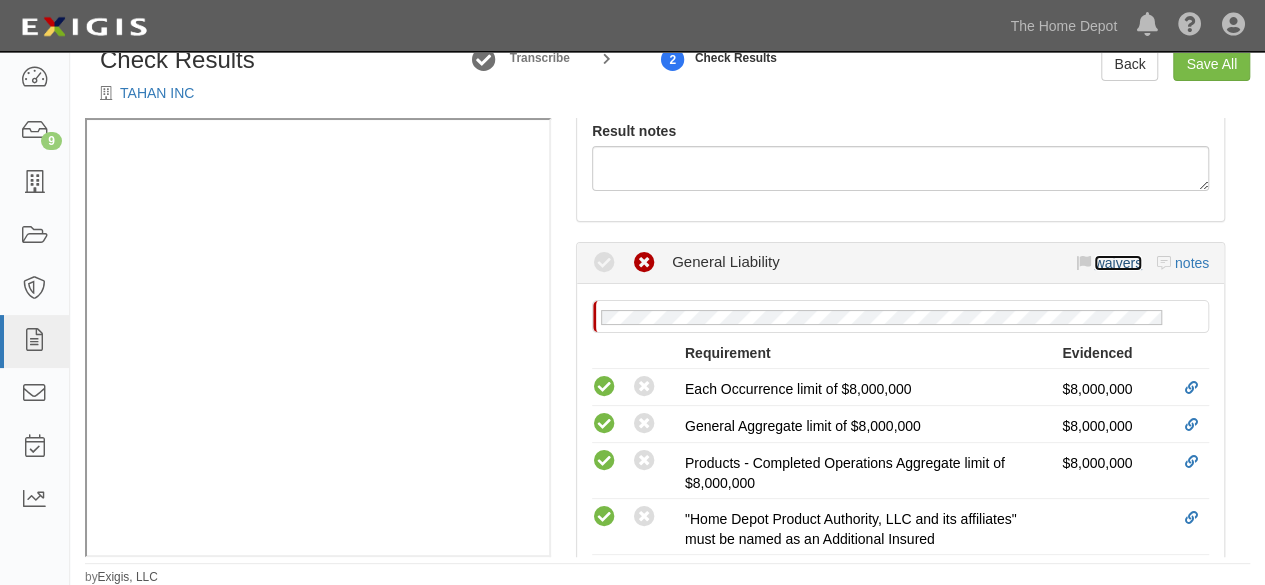 click on "waivers" at bounding box center (1117, 263) 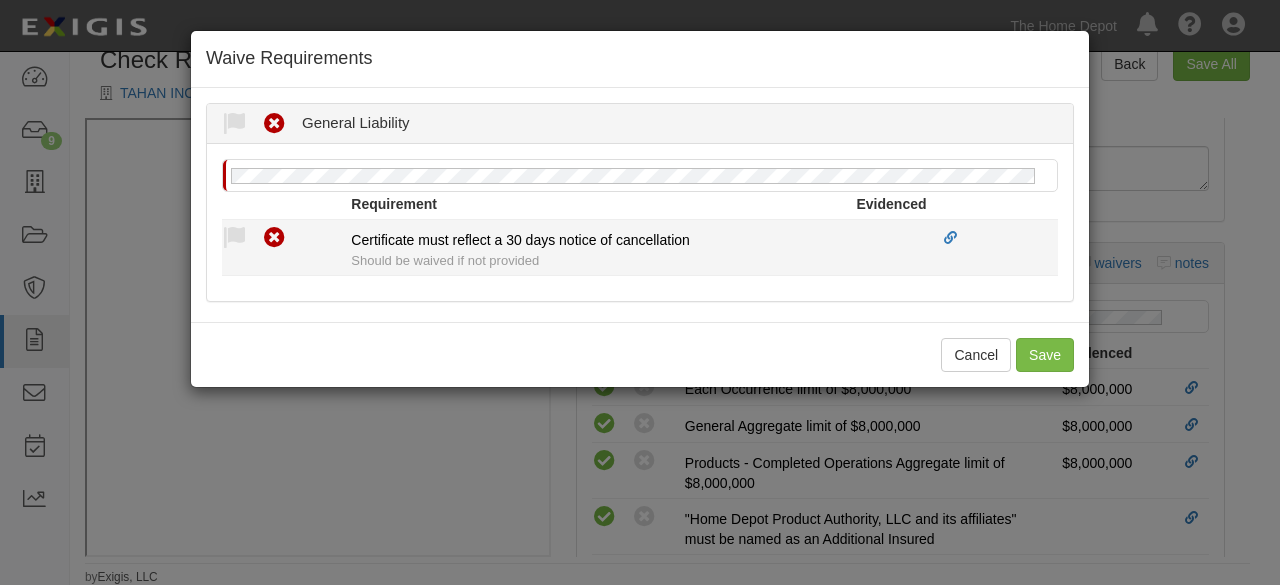 drag, startPoint x: 236, startPoint y: 239, endPoint x: 246, endPoint y: 279, distance: 41.231056 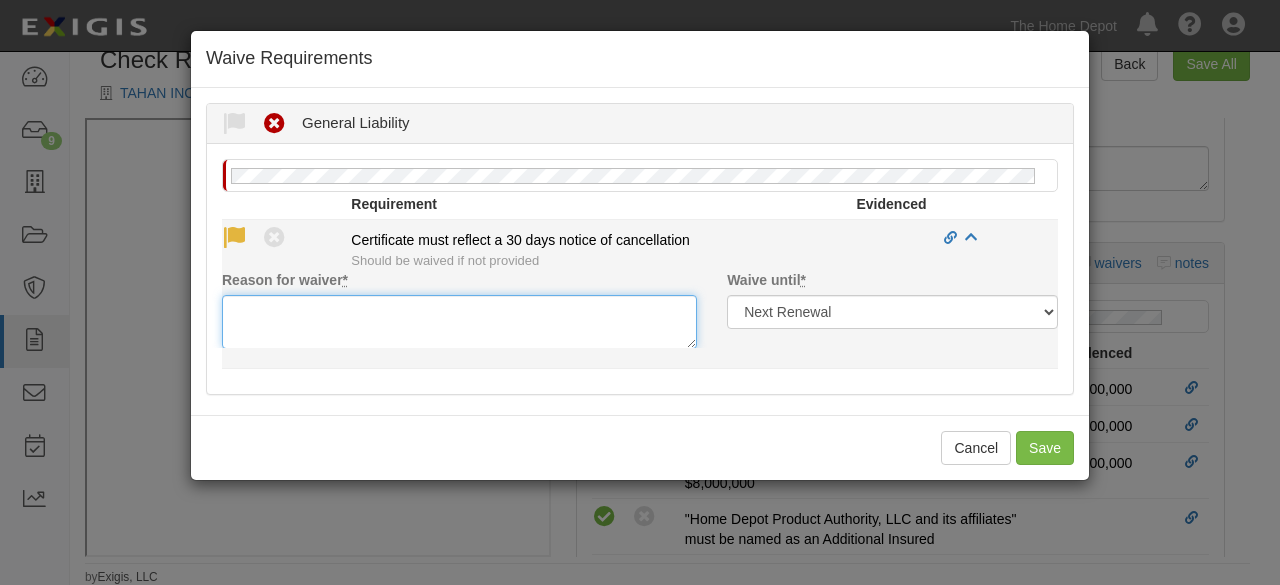 click on "Reason for waiver  *" at bounding box center (459, 322) 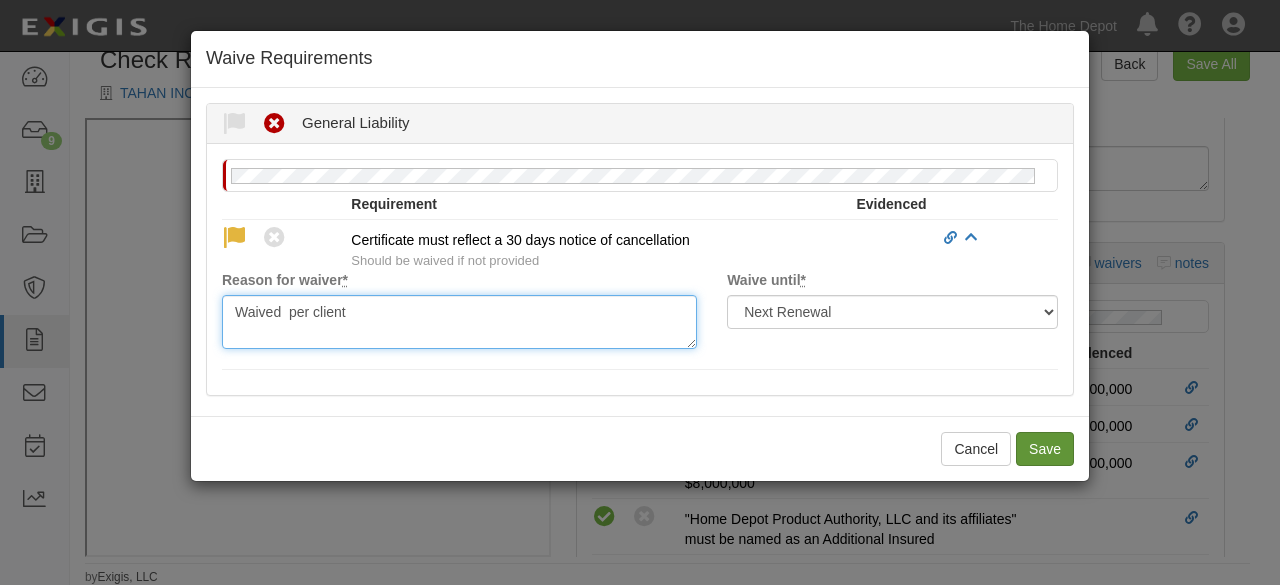 type on "Waived  per client" 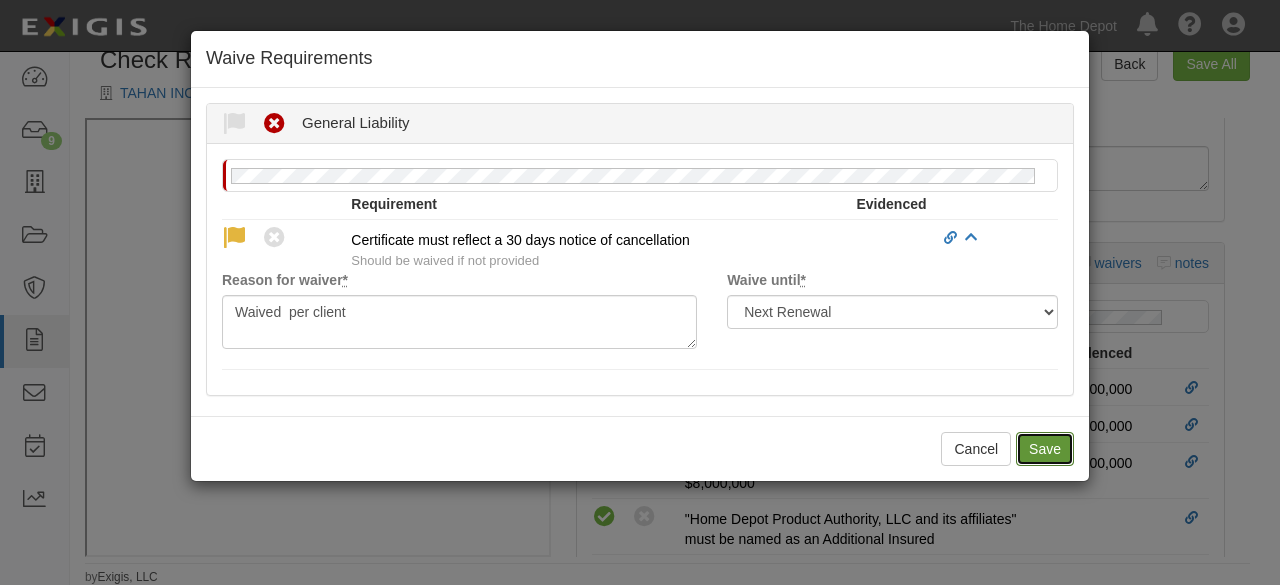 click on "Save" at bounding box center [1045, 449] 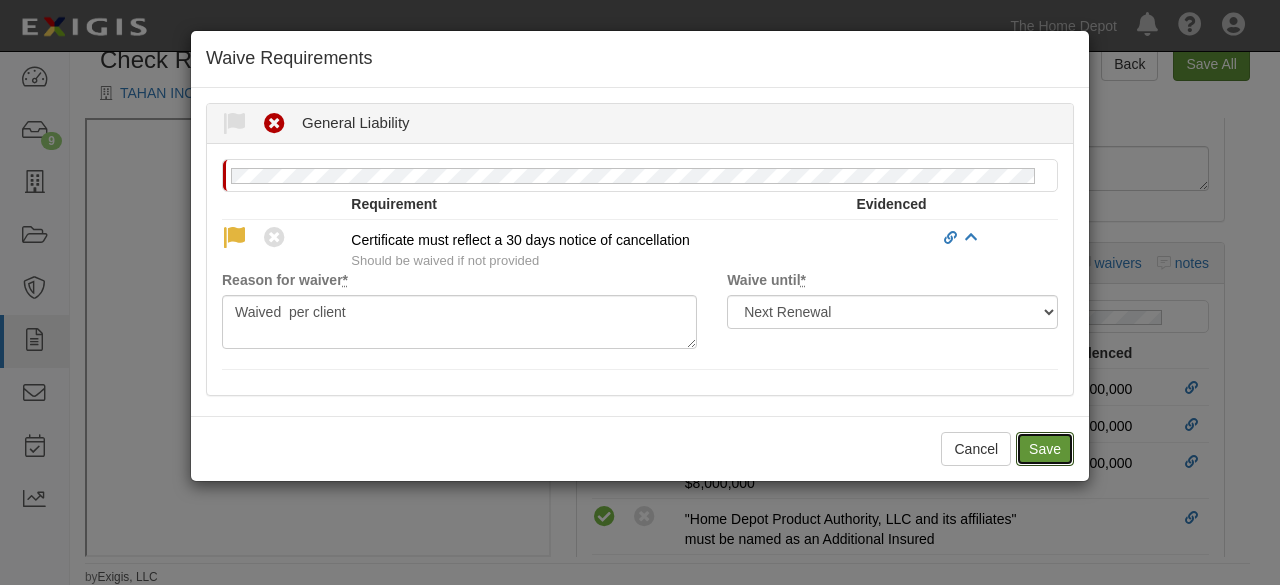 radio on "true" 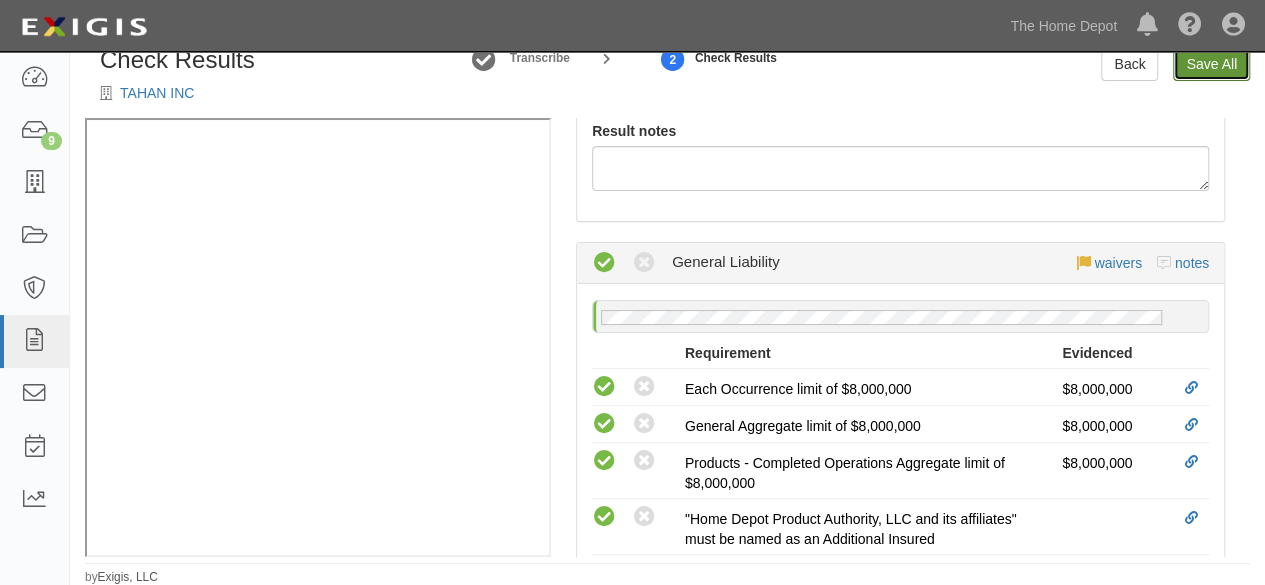 click on "Save All" at bounding box center (1211, 64) 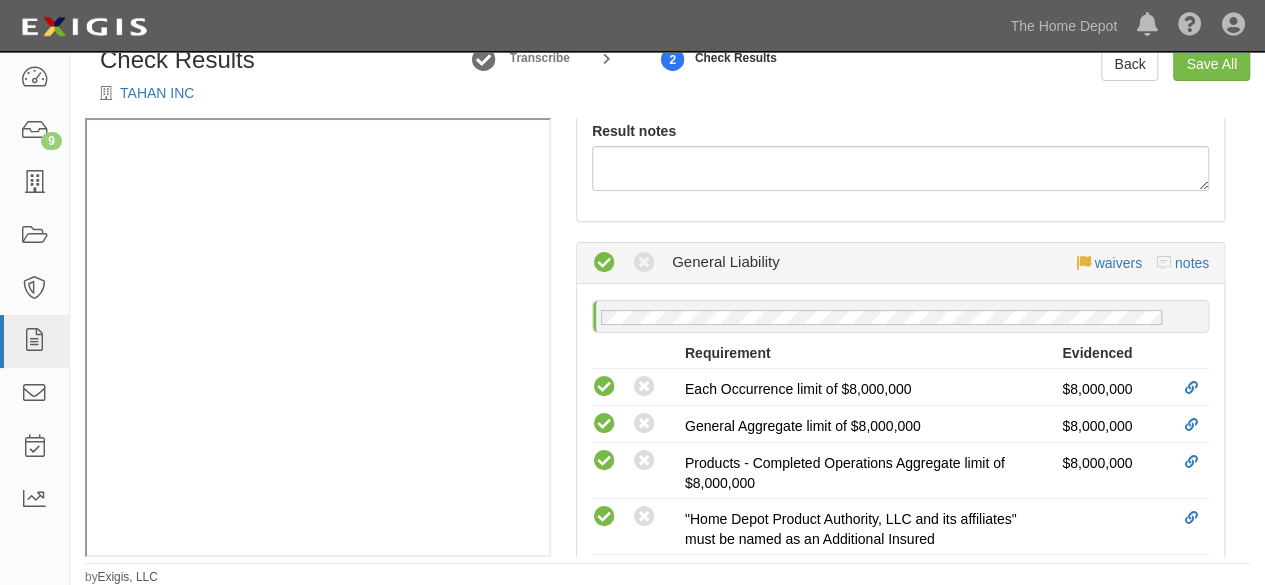 radio on "false" 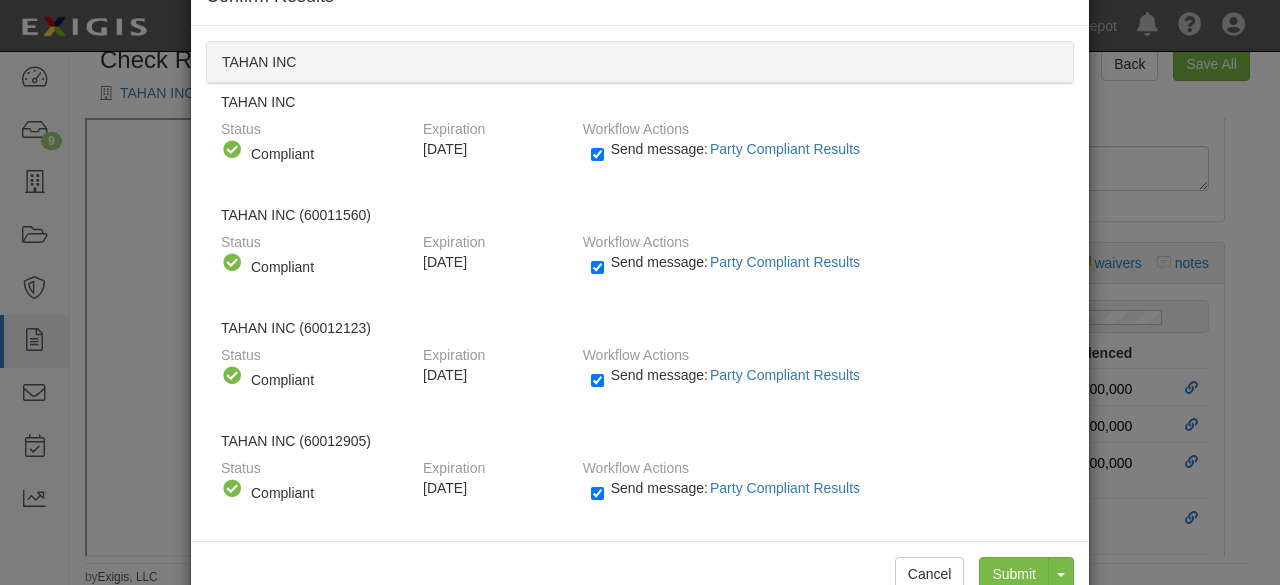 scroll, scrollTop: 110, scrollLeft: 0, axis: vertical 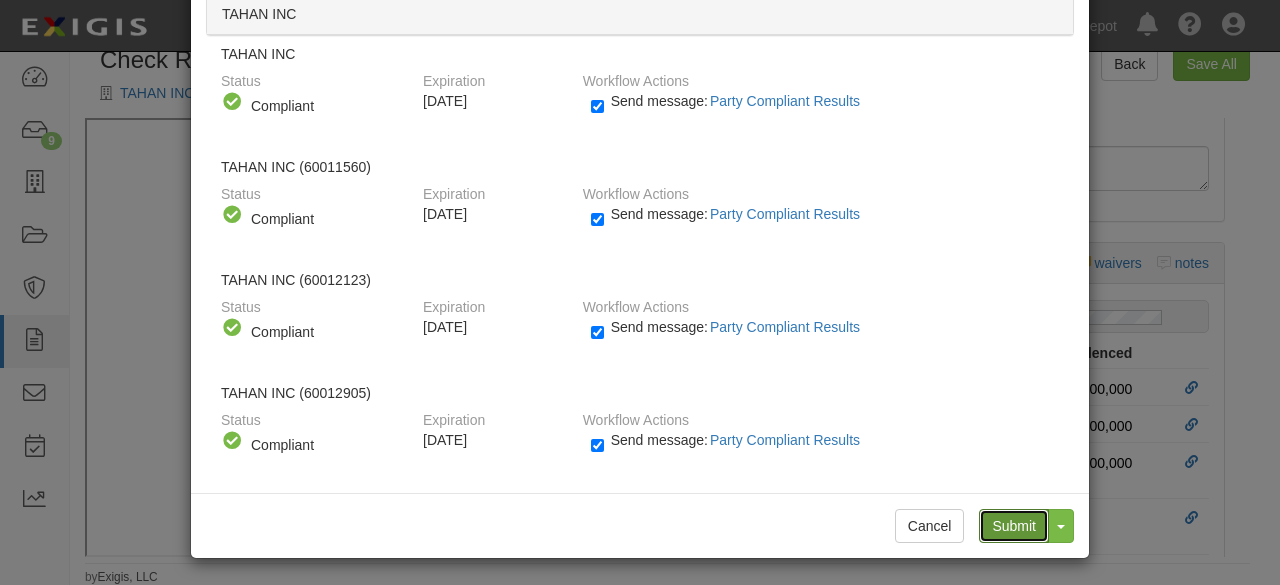 click on "Submit" at bounding box center (1014, 526) 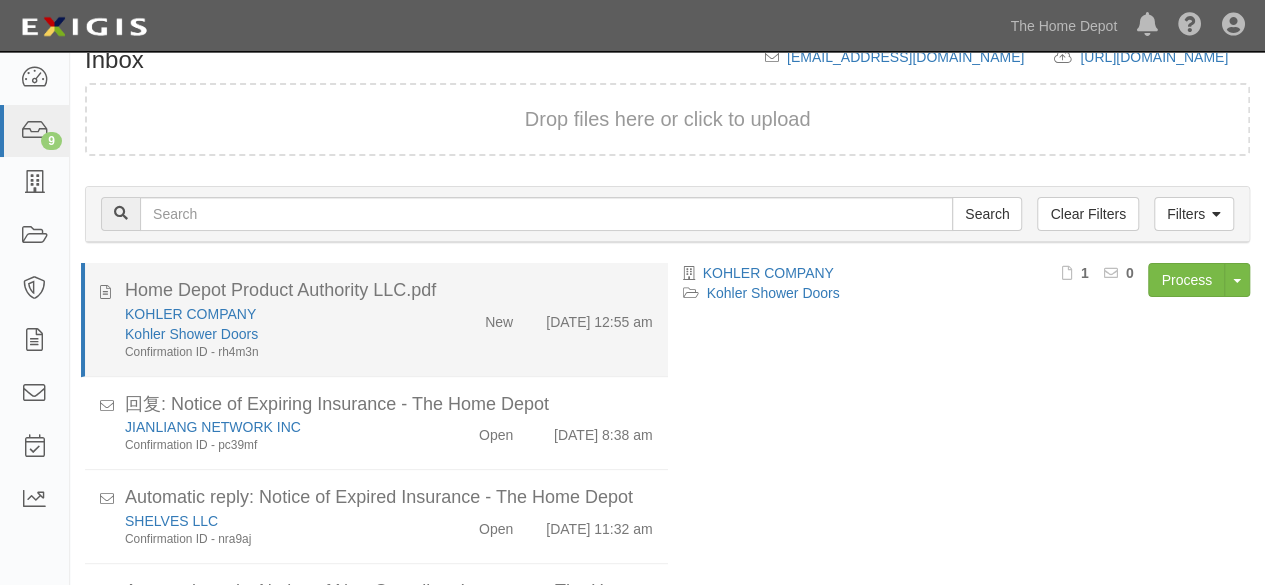scroll, scrollTop: 147, scrollLeft: 0, axis: vertical 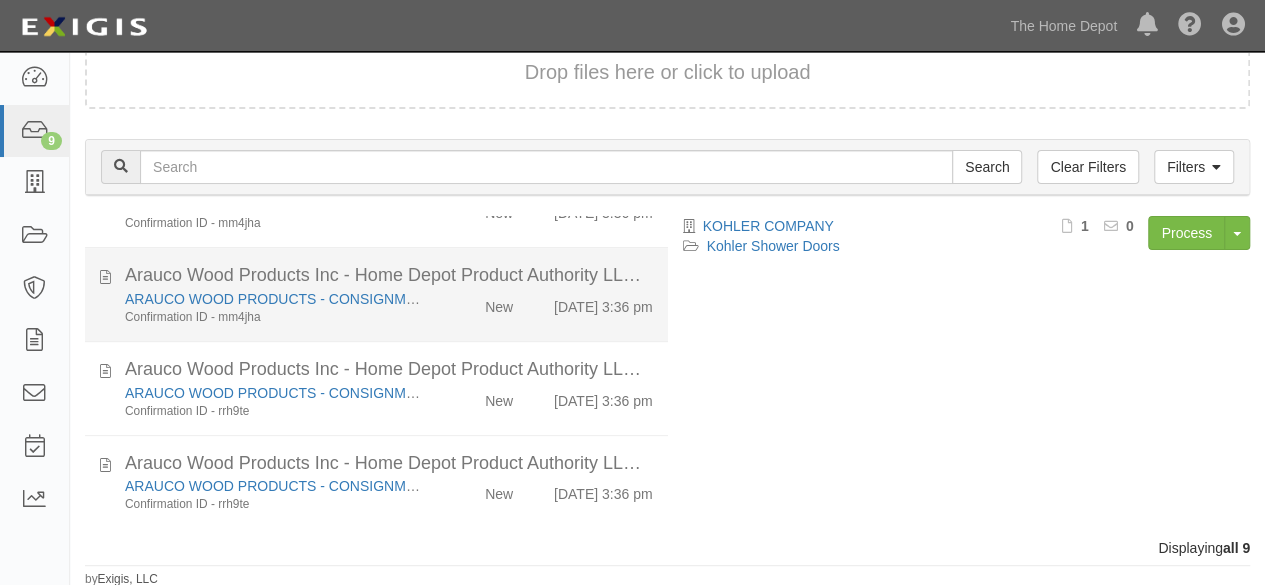 drag, startPoint x: 438, startPoint y: 327, endPoint x: 428, endPoint y: 340, distance: 16.40122 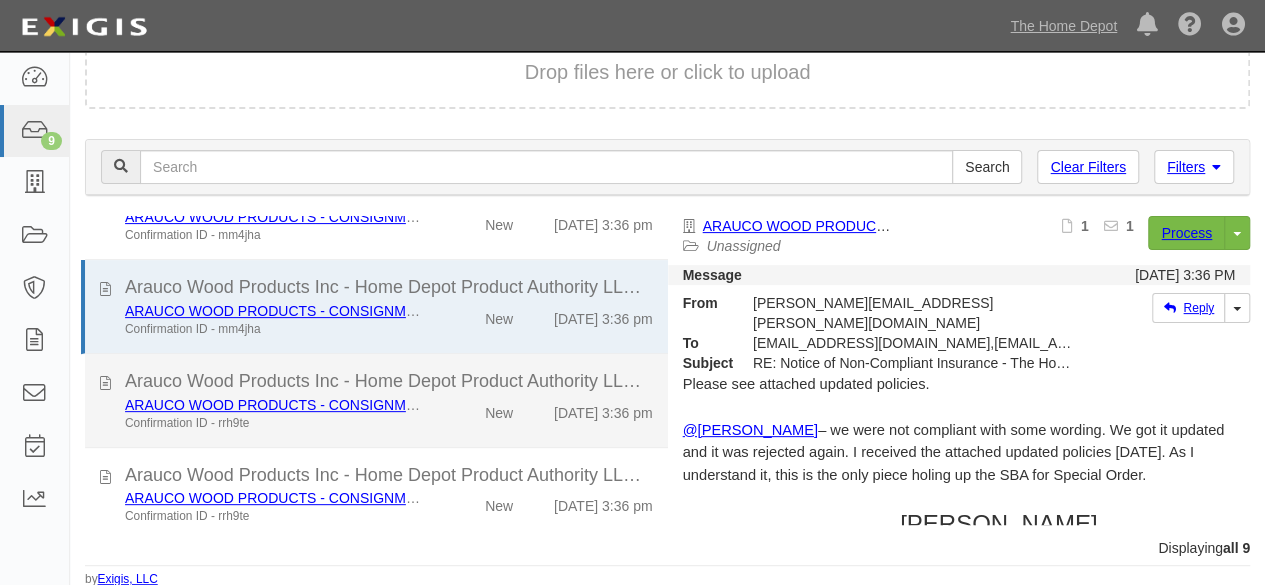 scroll, scrollTop: 559, scrollLeft: 0, axis: vertical 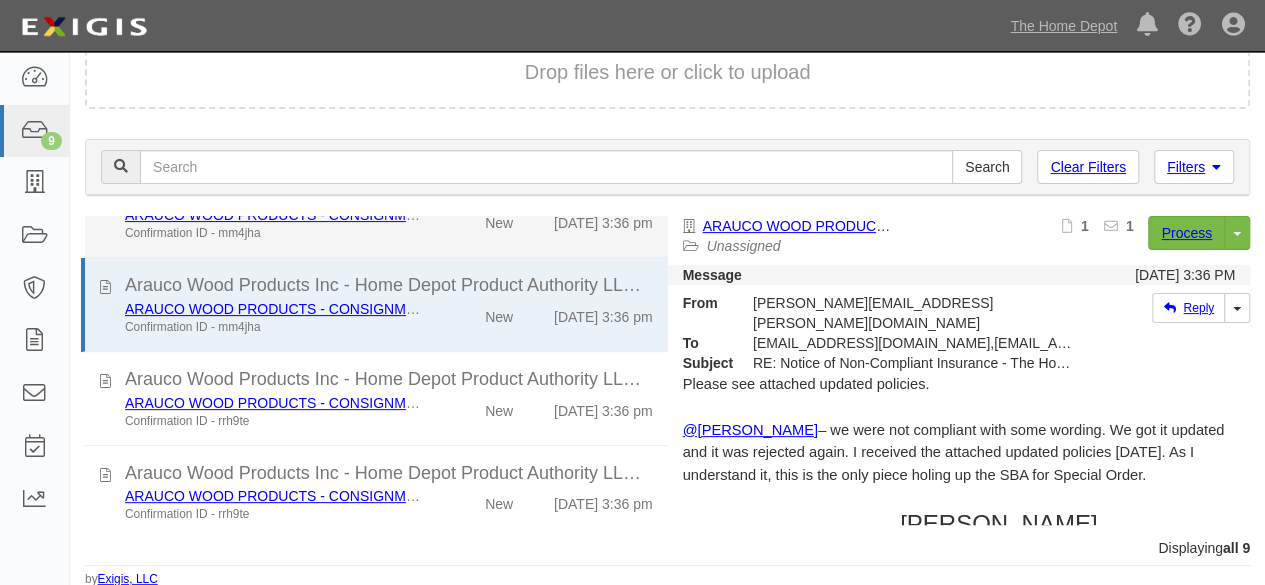 click on "Arauco Wood Products Inc - Home Depot Product Authority LLC - 25070833853732 - 570114336140.pdf
ARAUCO WOOD PRODUCTS - CONSIGNMENT
Confirmation ID - mm4jha
New
7/18/25 3:36 pm" 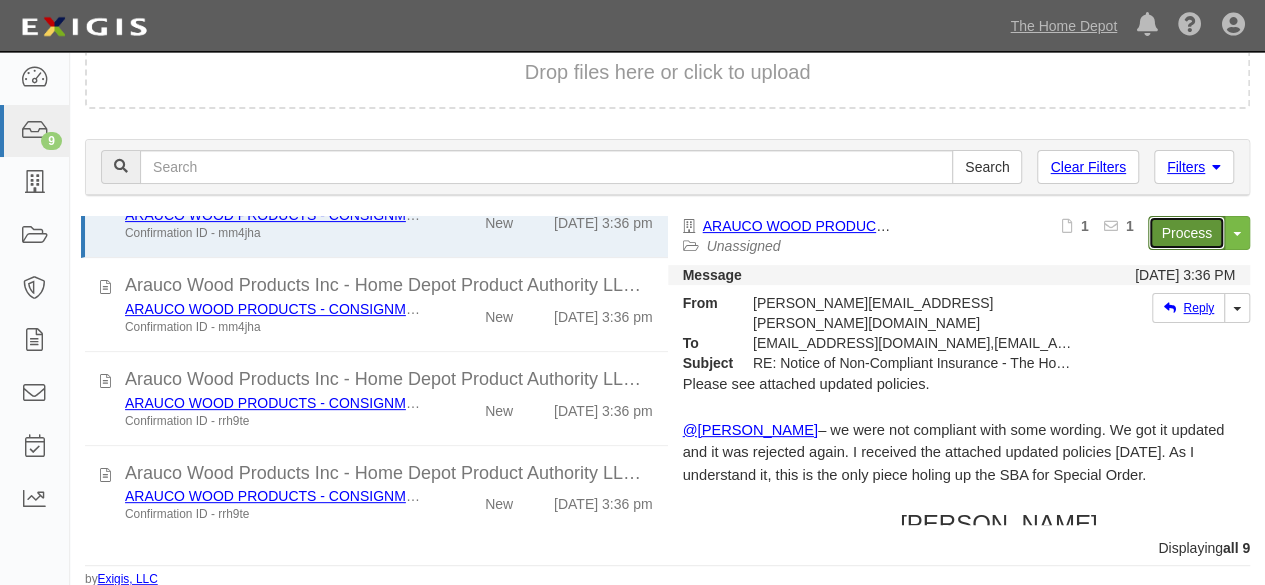 click on "Process" at bounding box center (1186, 233) 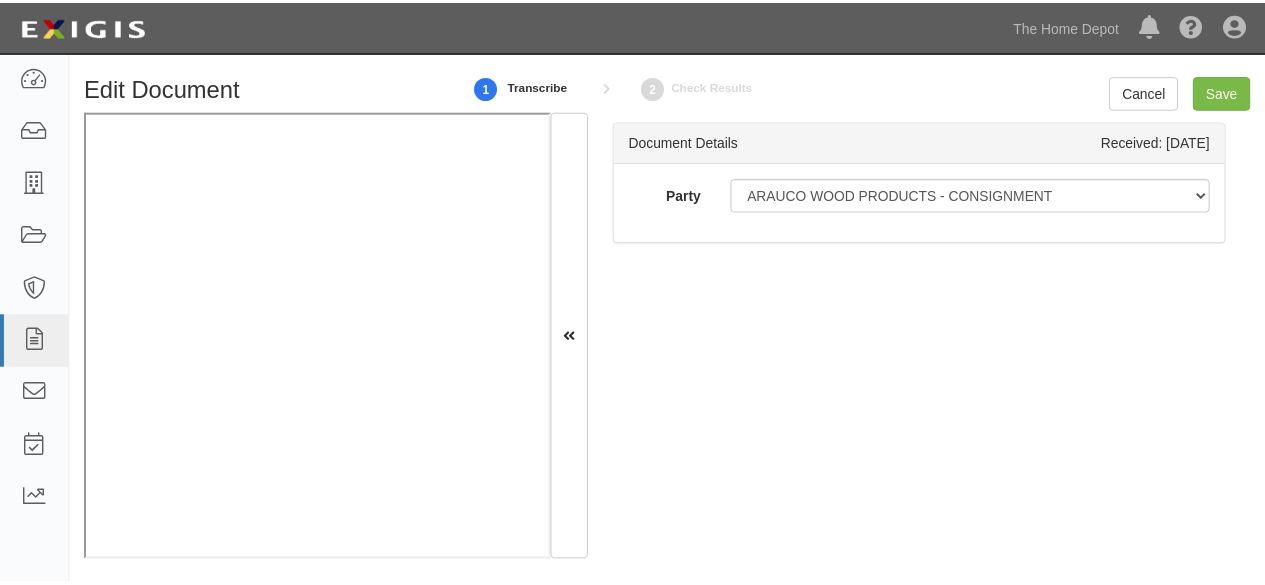 scroll, scrollTop: 0, scrollLeft: 0, axis: both 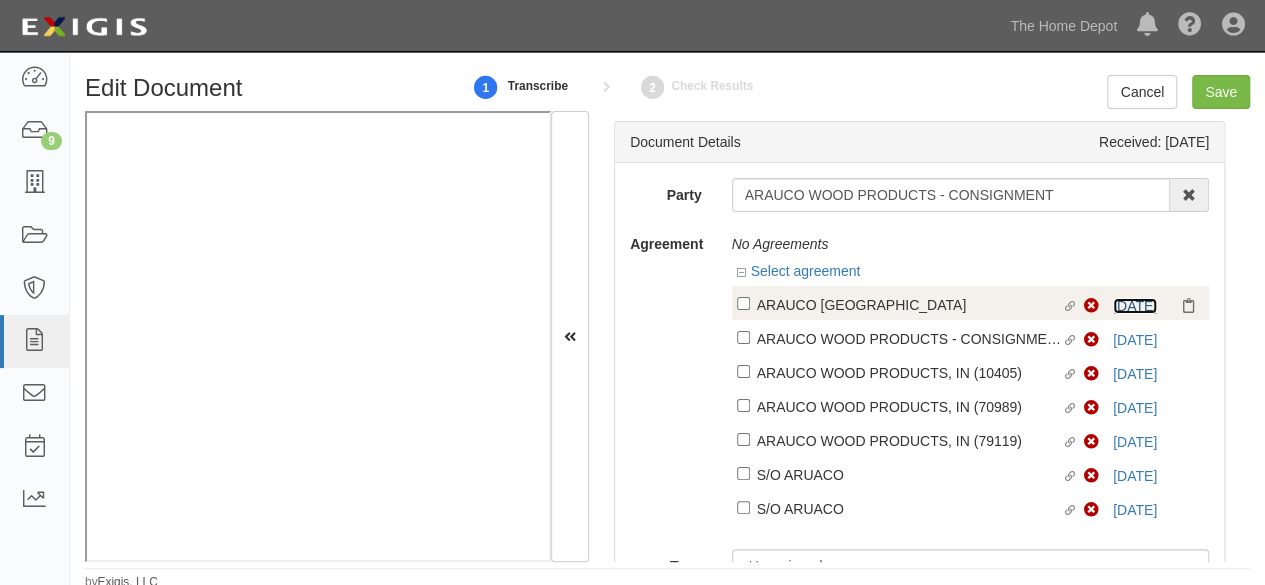 click on "[DATE]" at bounding box center (1135, 306) 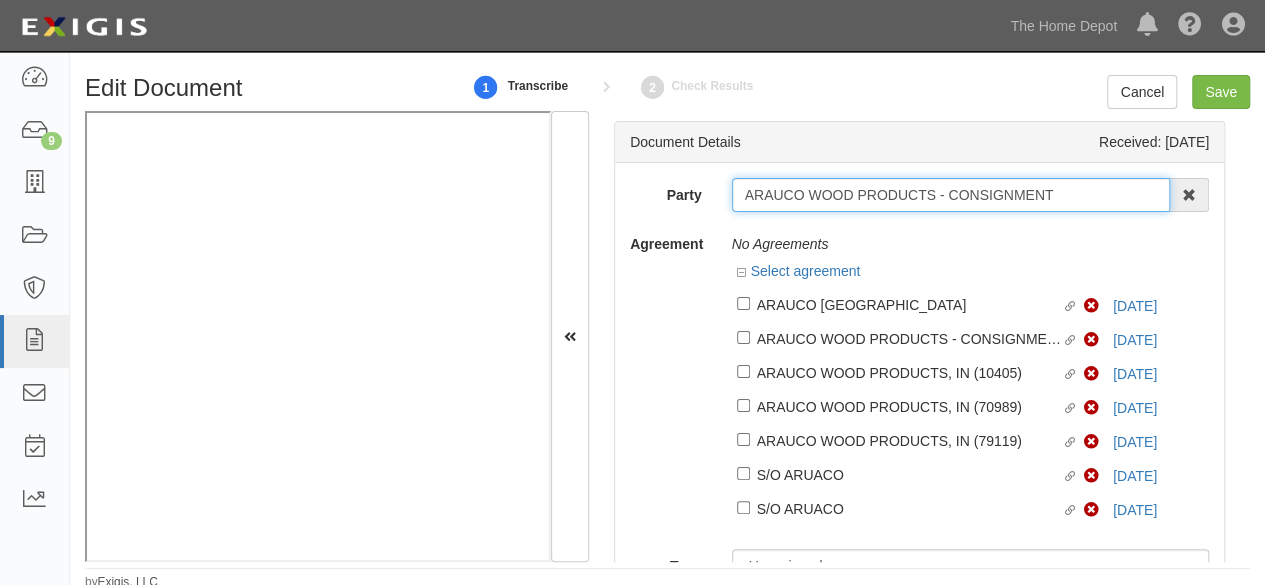 click on "ARAUCO WOOD PRODUCTS - CONSIGNMENT" at bounding box center (951, 195) 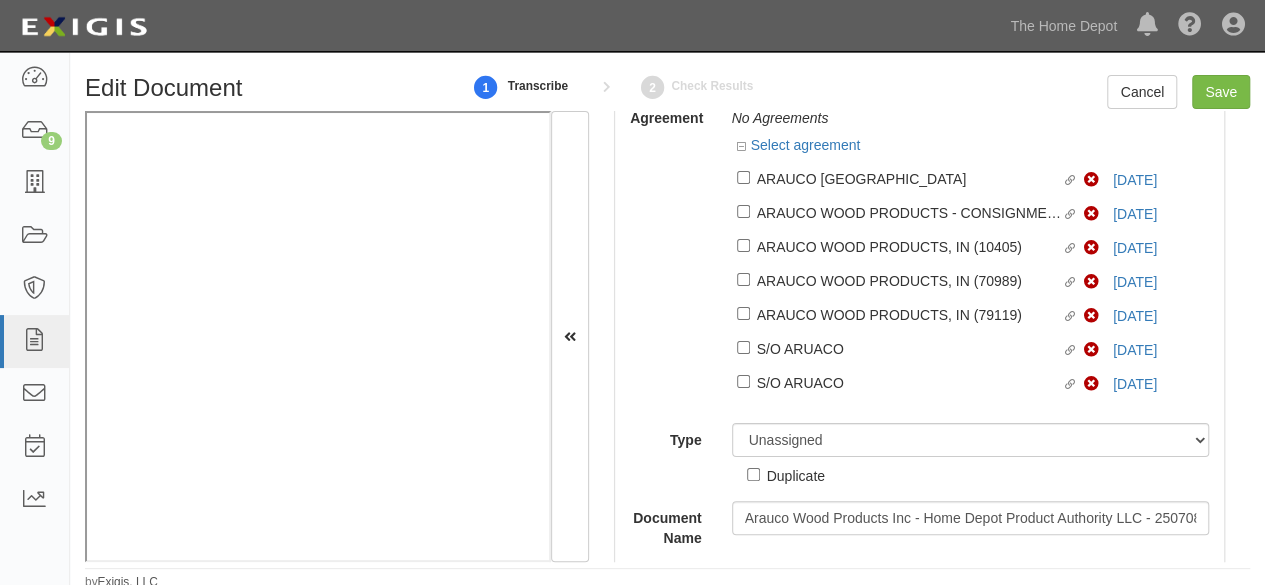scroll, scrollTop: 208, scrollLeft: 0, axis: vertical 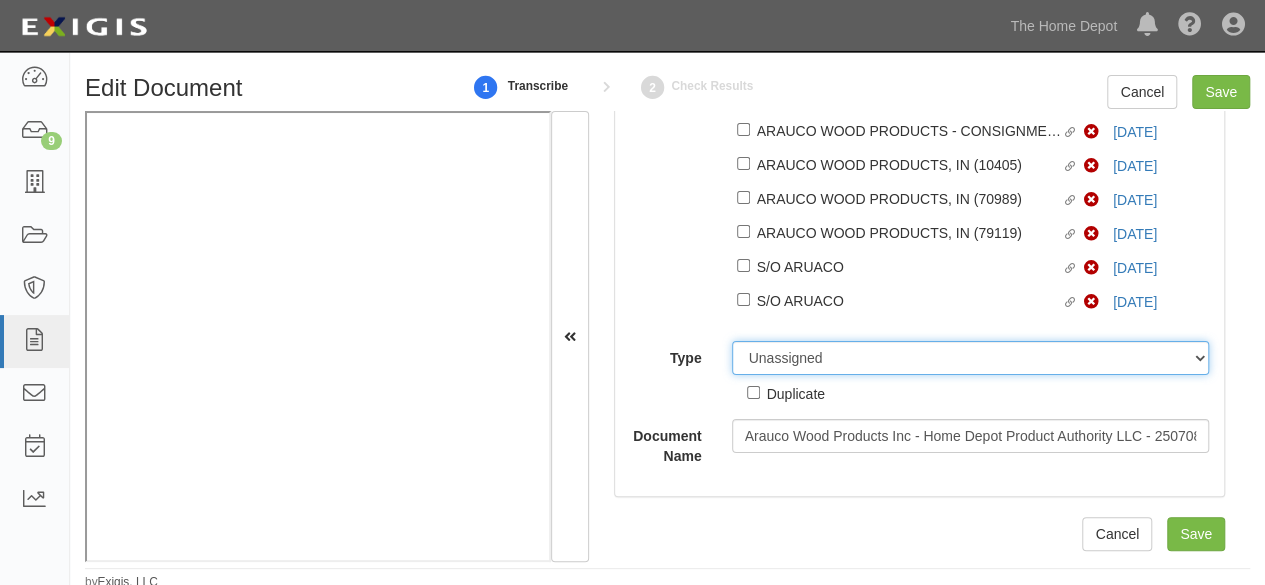 drag, startPoint x: 802, startPoint y: 367, endPoint x: 802, endPoint y: 345, distance: 22 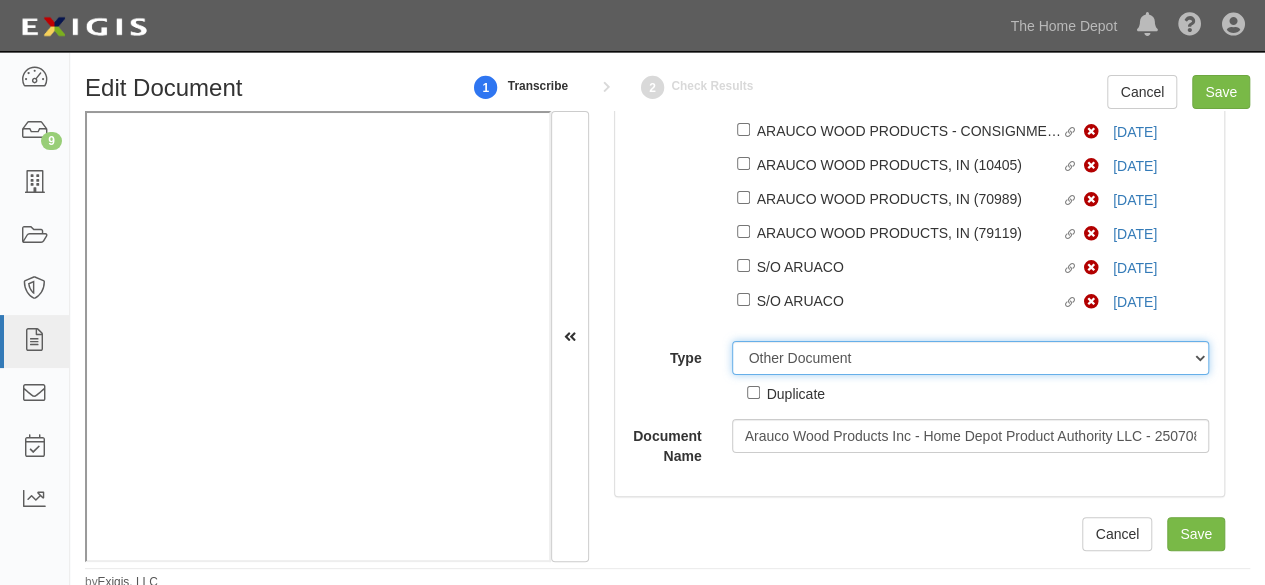 click on "Unassigned
Binder
Cancellation Notice
Certificate
Contract
Endorsement
Insurance Policy
Junk
Other Document
Policy Declarations
Reinstatement Notice
Requirements
Waiver Request" at bounding box center [971, 358] 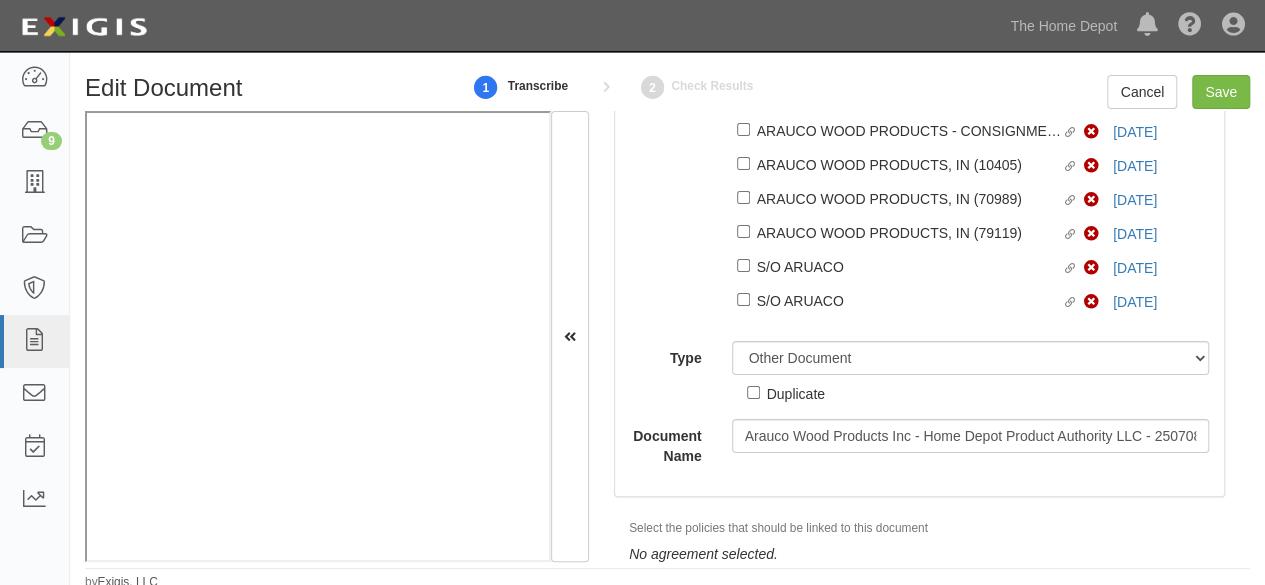 click on "Duplicate" at bounding box center (796, 393) 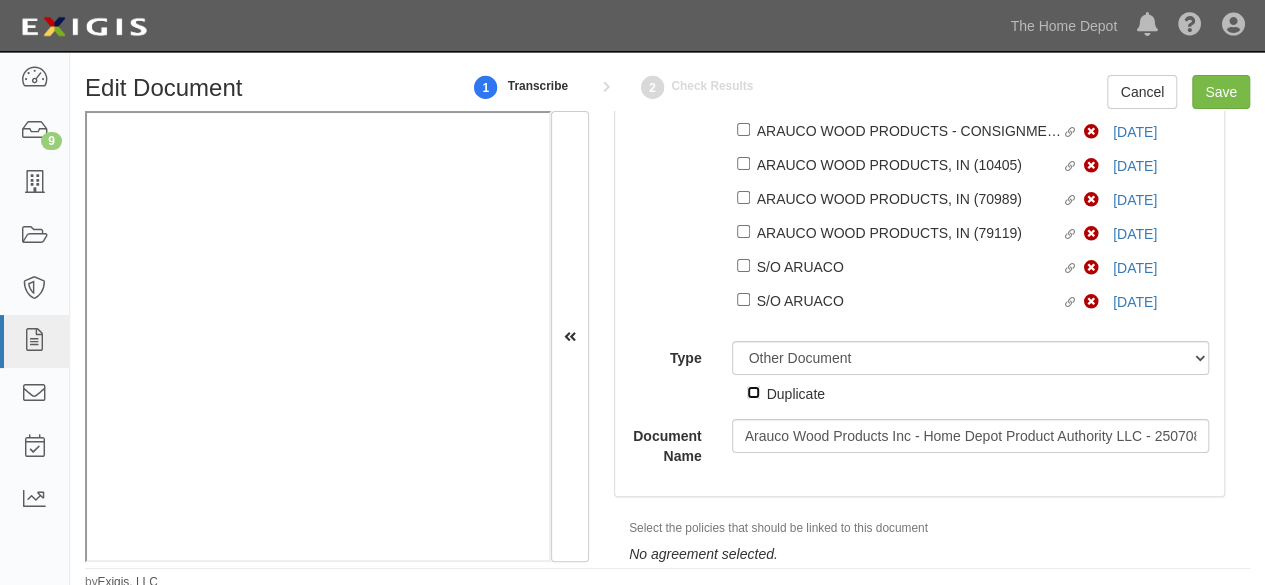 click on "Duplicate" at bounding box center [753, 392] 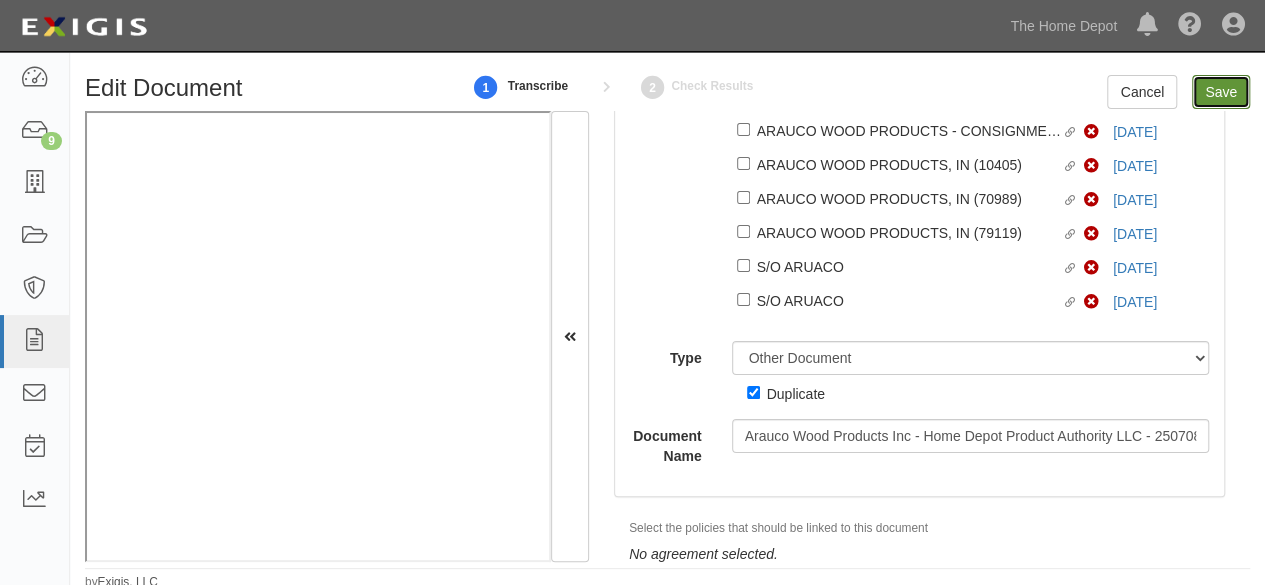 click on "Save" at bounding box center (1221, 92) 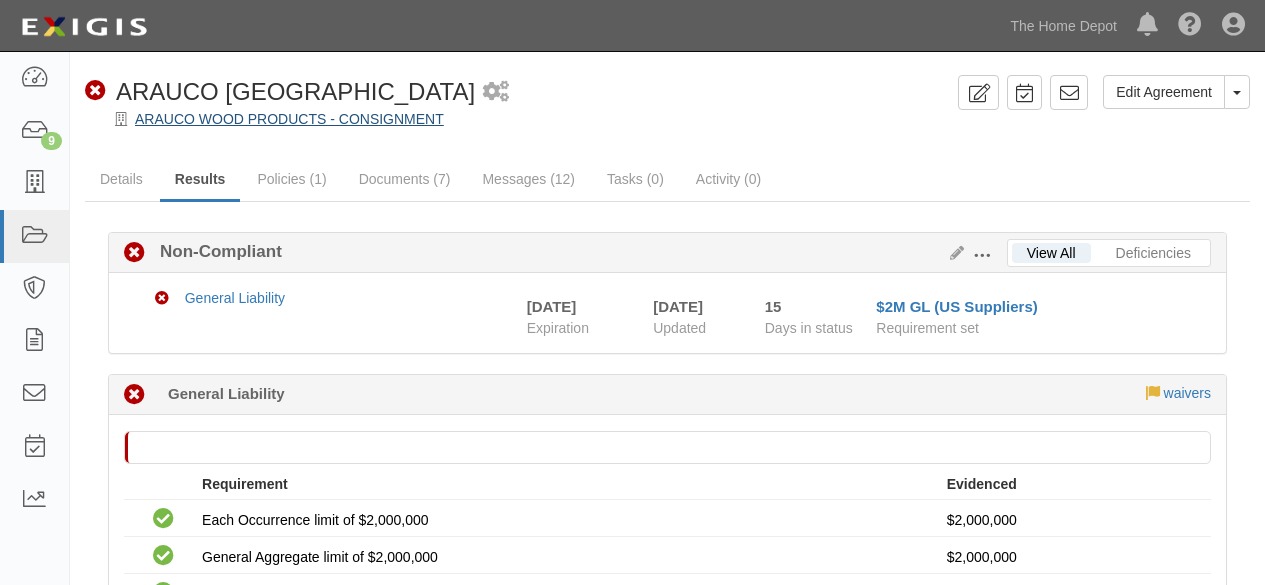 scroll, scrollTop: 0, scrollLeft: 0, axis: both 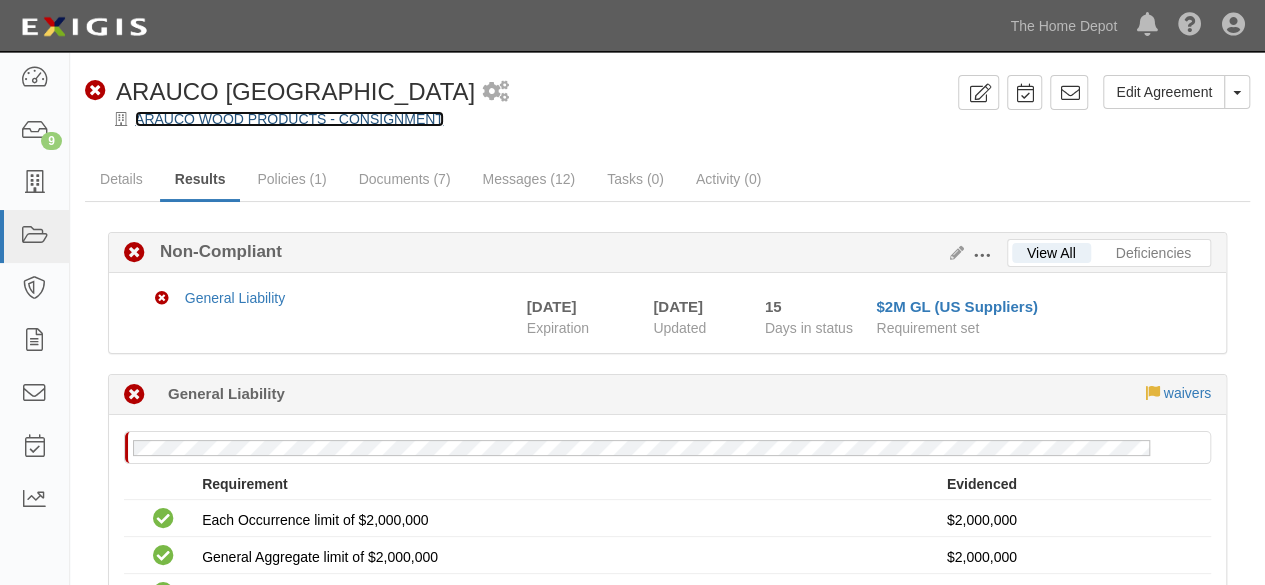 click on "ARAUCO WOOD PRODUCTS - CONSIGNMENT" at bounding box center (289, 119) 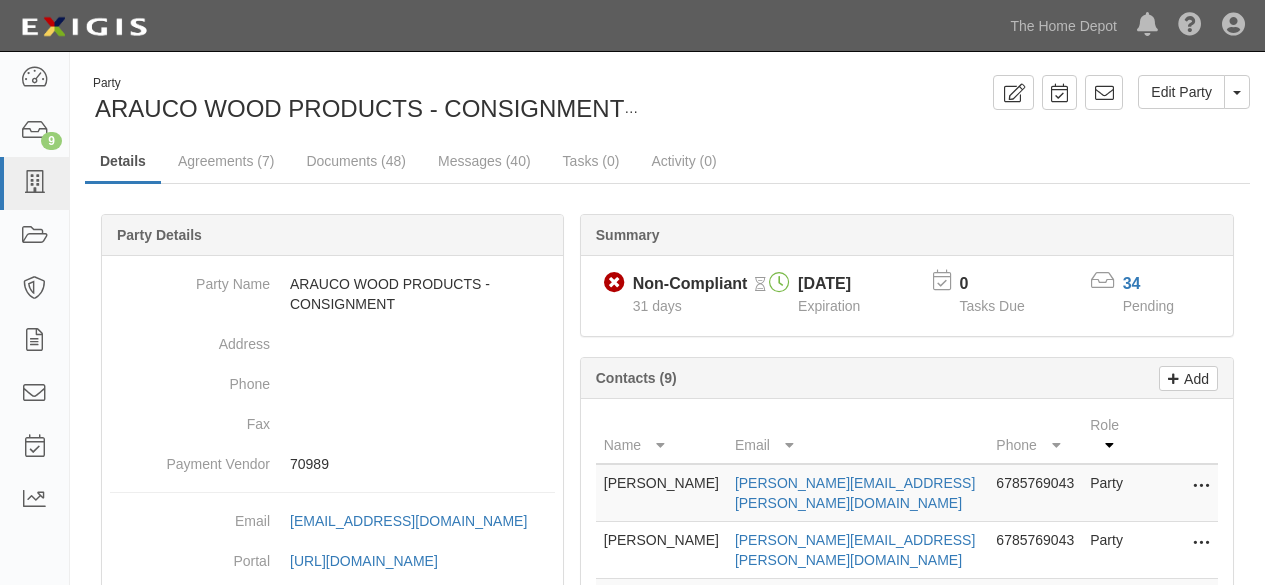 scroll, scrollTop: 0, scrollLeft: 0, axis: both 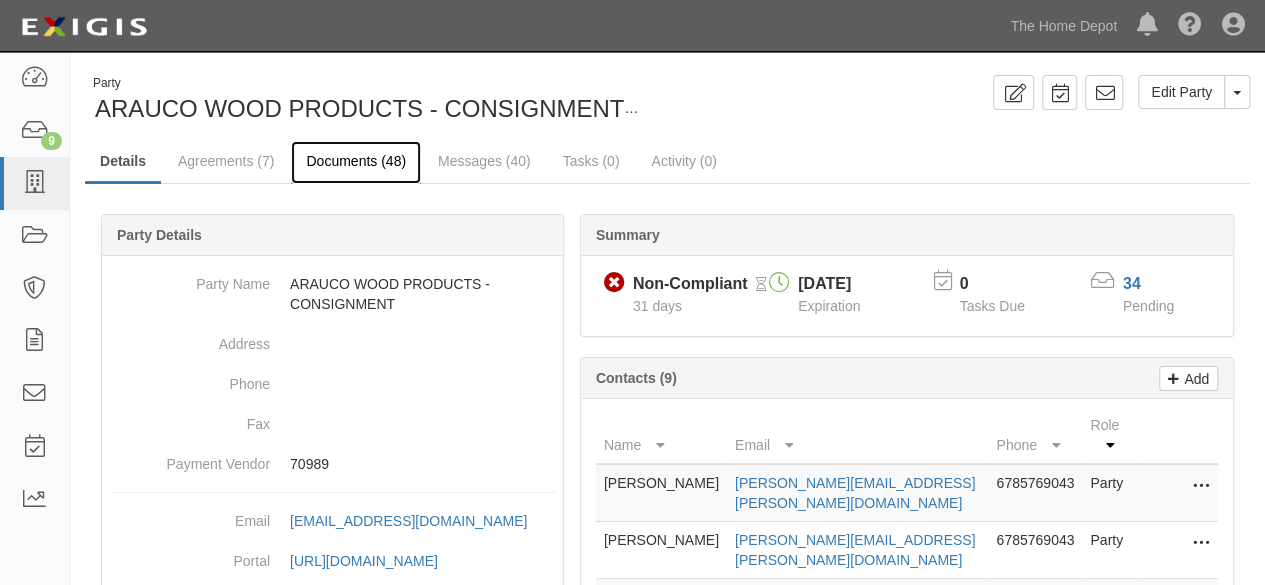 click on "Documents (48)" at bounding box center (356, 162) 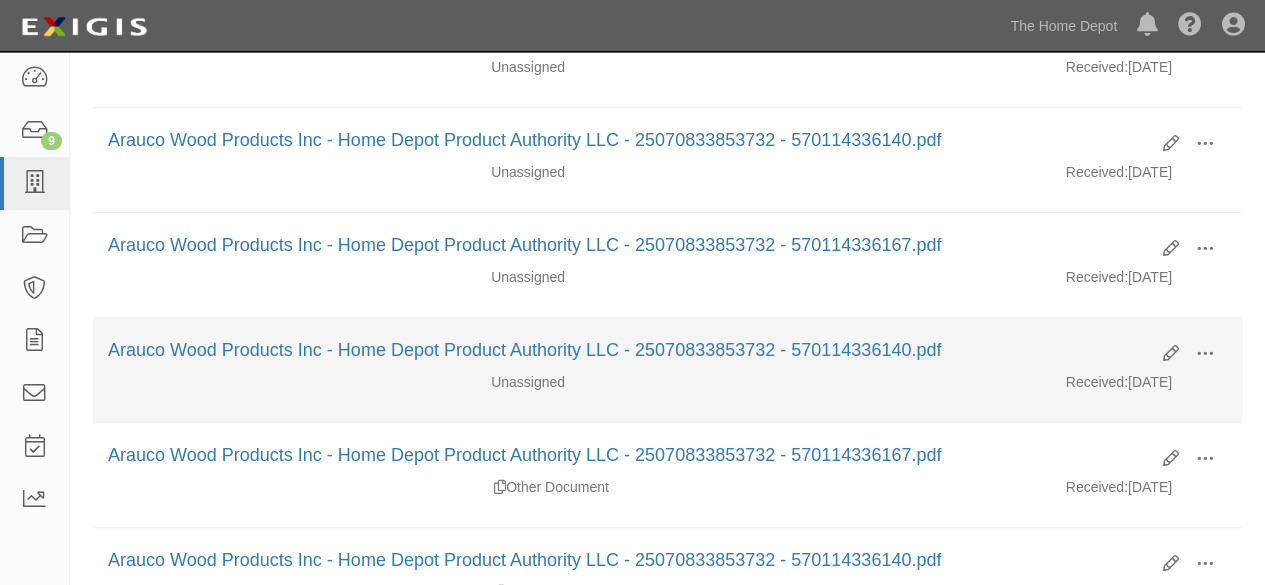 scroll, scrollTop: 400, scrollLeft: 0, axis: vertical 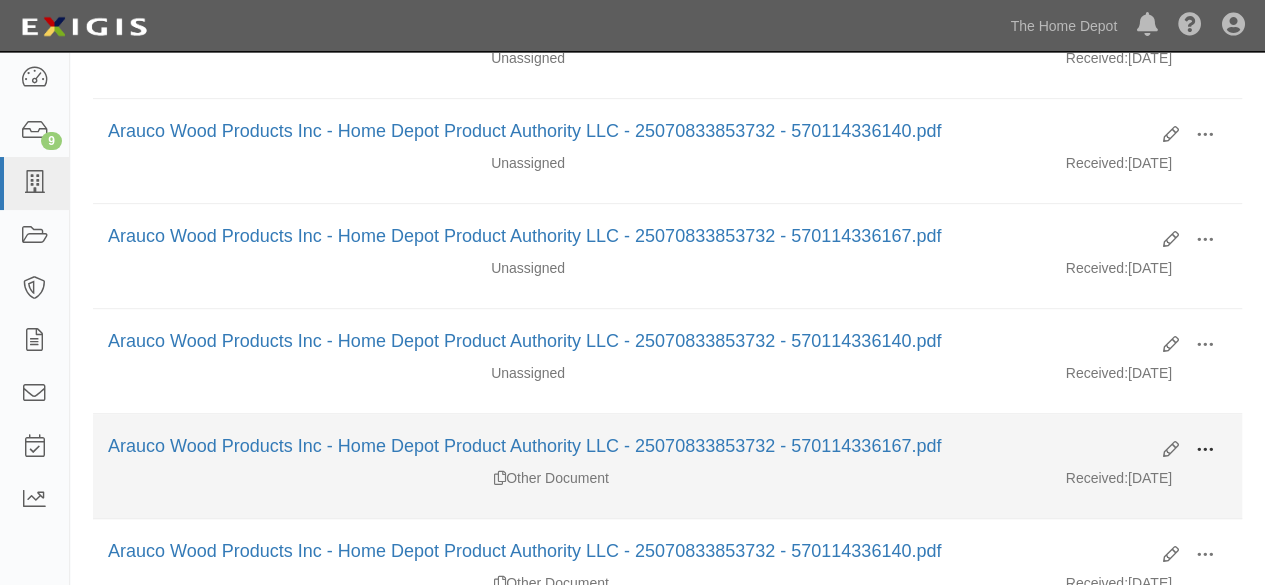click at bounding box center (1205, 451) 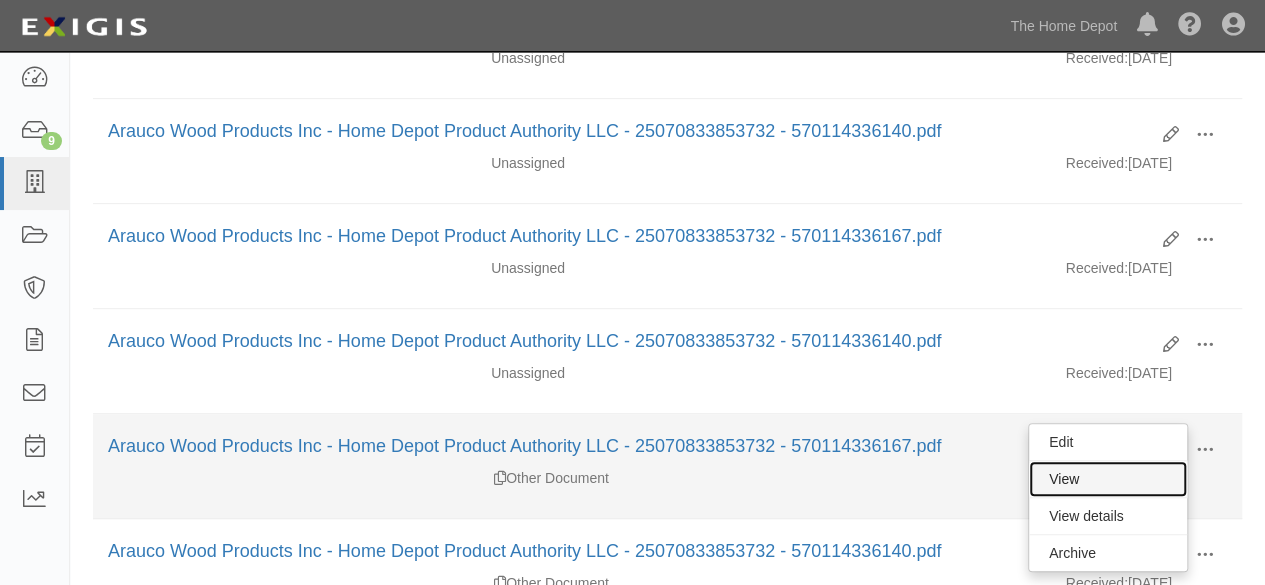 click on "View" at bounding box center (1108, 479) 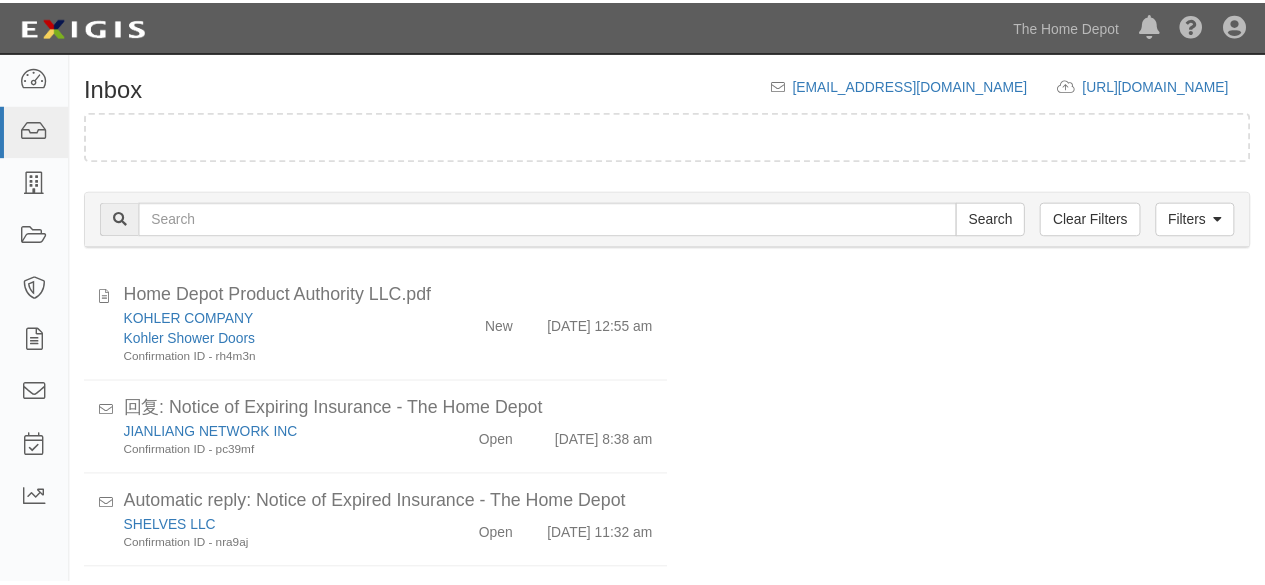 scroll, scrollTop: 0, scrollLeft: 0, axis: both 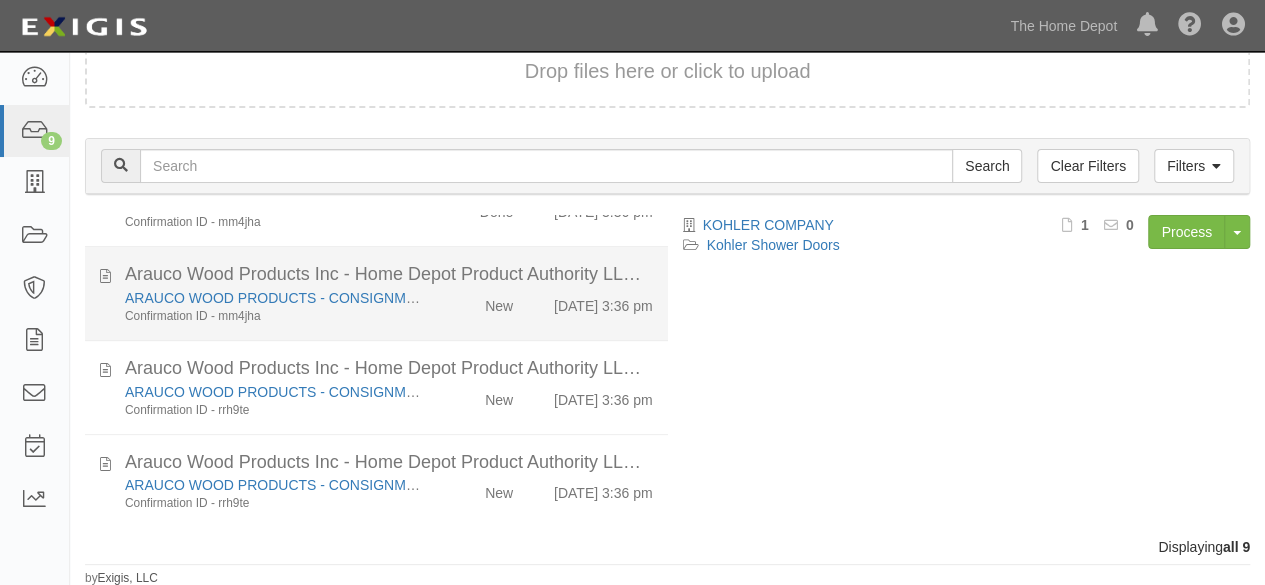 drag, startPoint x: 434, startPoint y: 307, endPoint x: 448, endPoint y: 299, distance: 16.124516 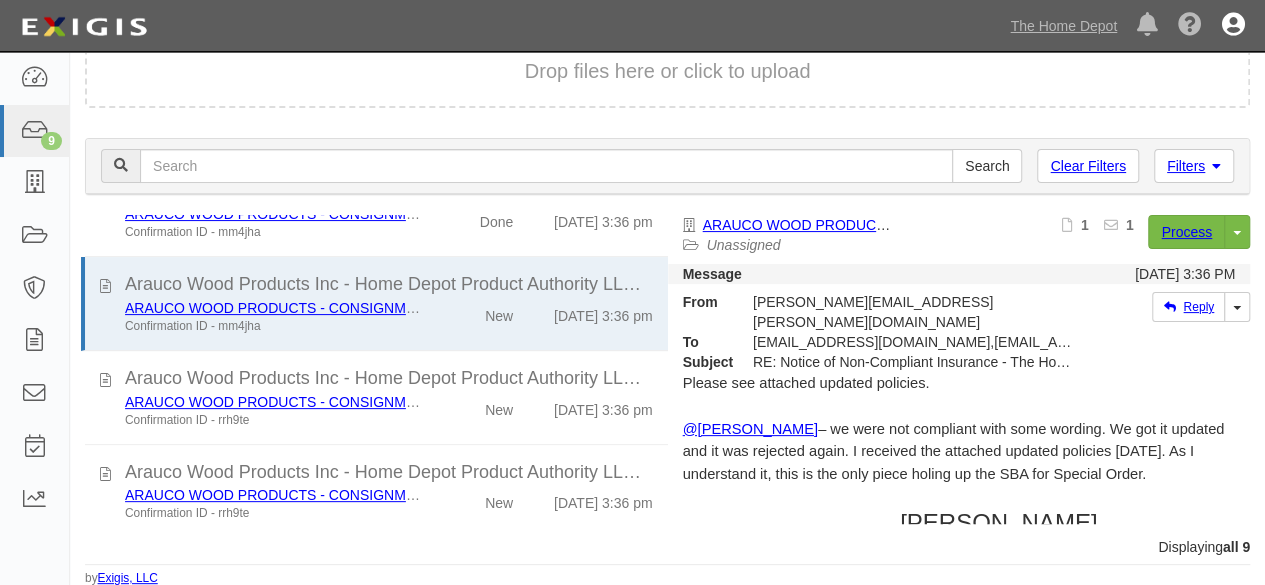 scroll, scrollTop: 559, scrollLeft: 0, axis: vertical 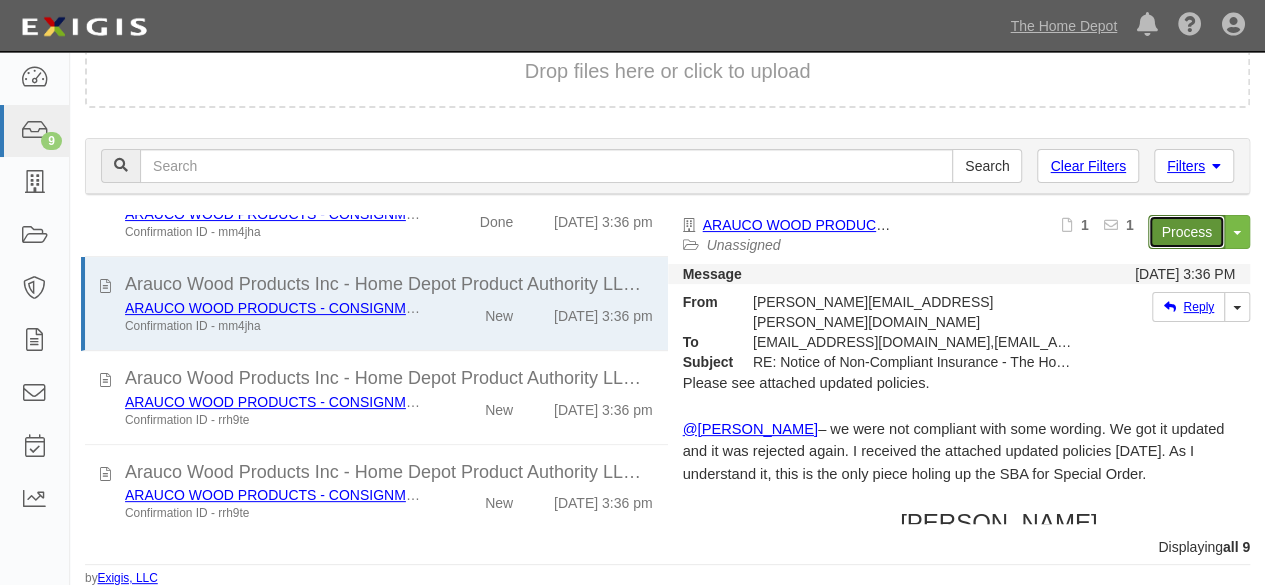 click on "Process" at bounding box center (1186, 232) 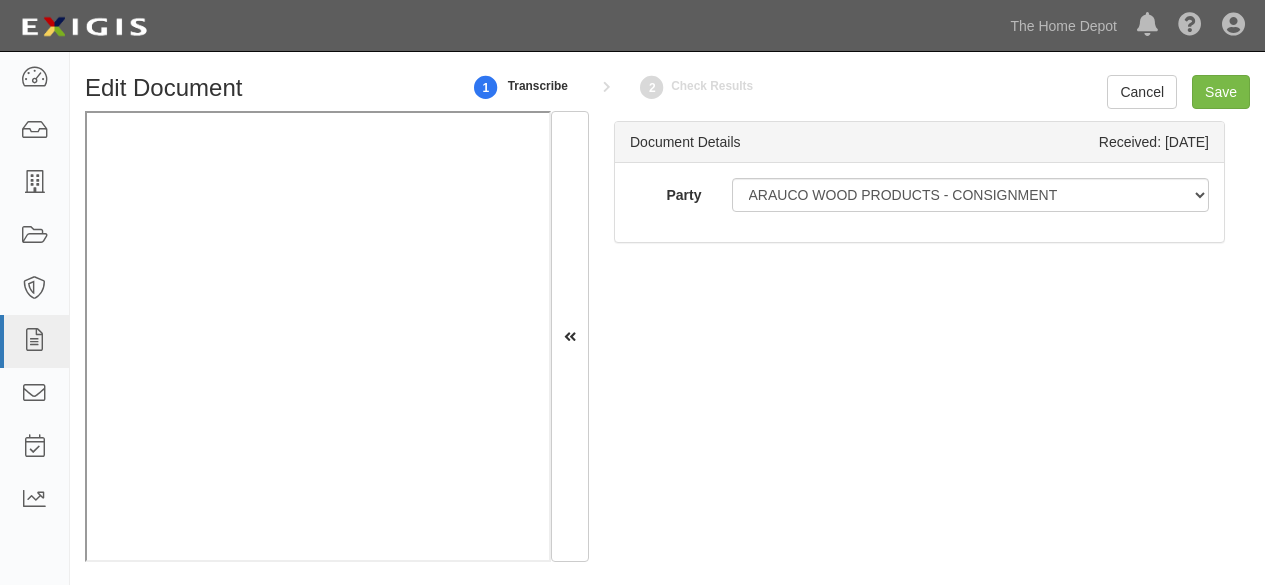 scroll, scrollTop: 0, scrollLeft: 0, axis: both 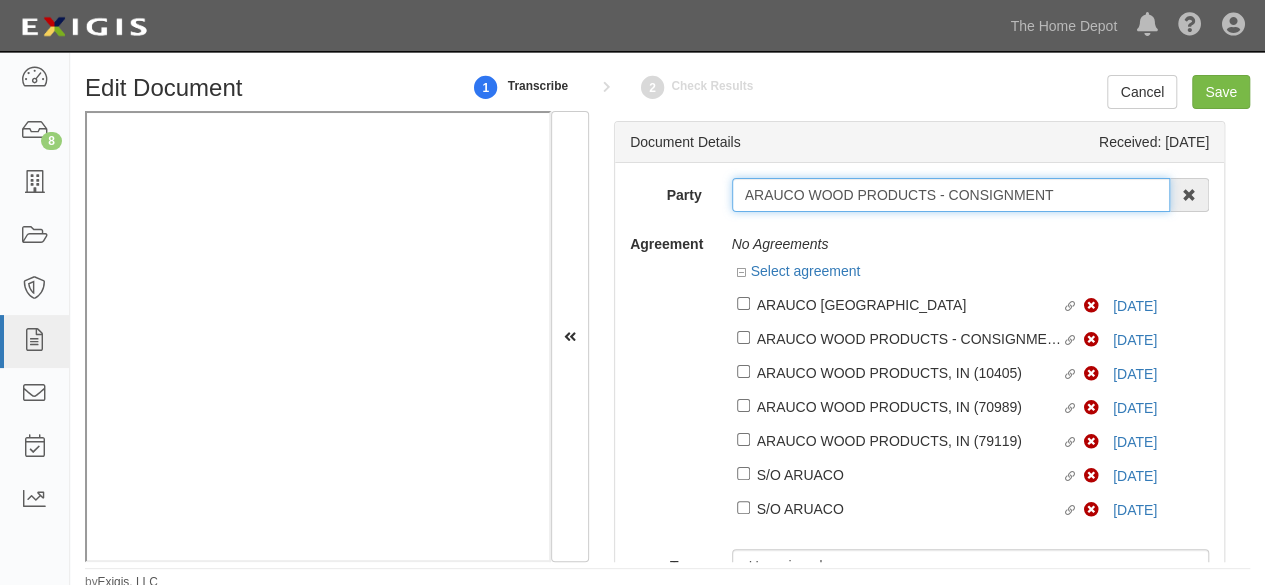 click on "ARAUCO WOOD PRODUCTS - CONSIGNMENT" at bounding box center [951, 195] 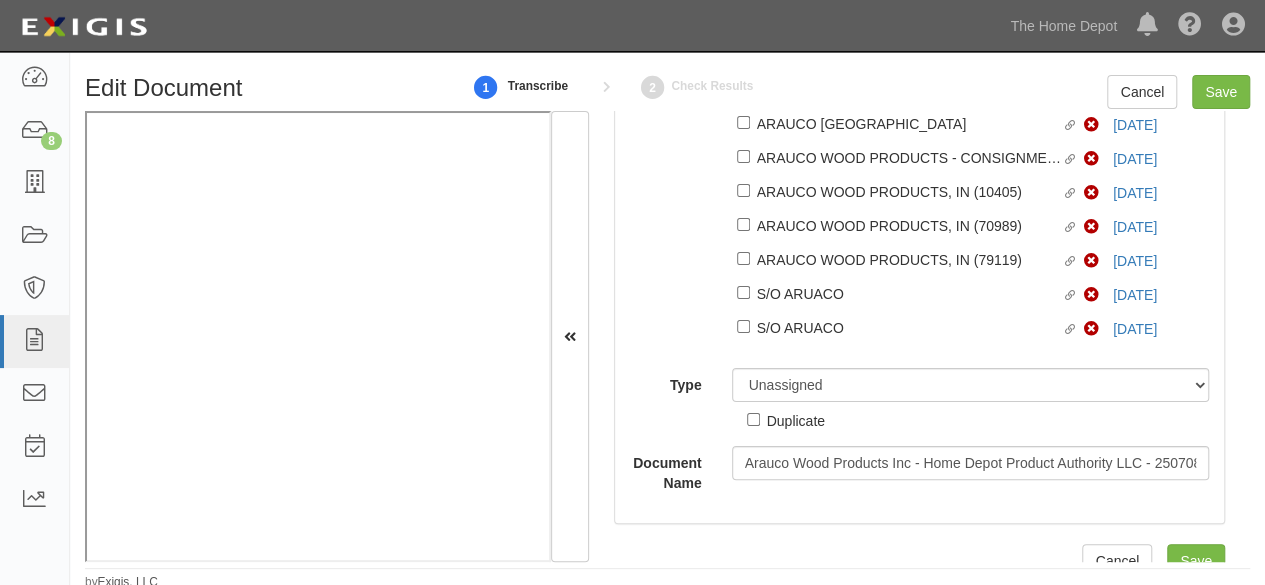 scroll, scrollTop: 200, scrollLeft: 0, axis: vertical 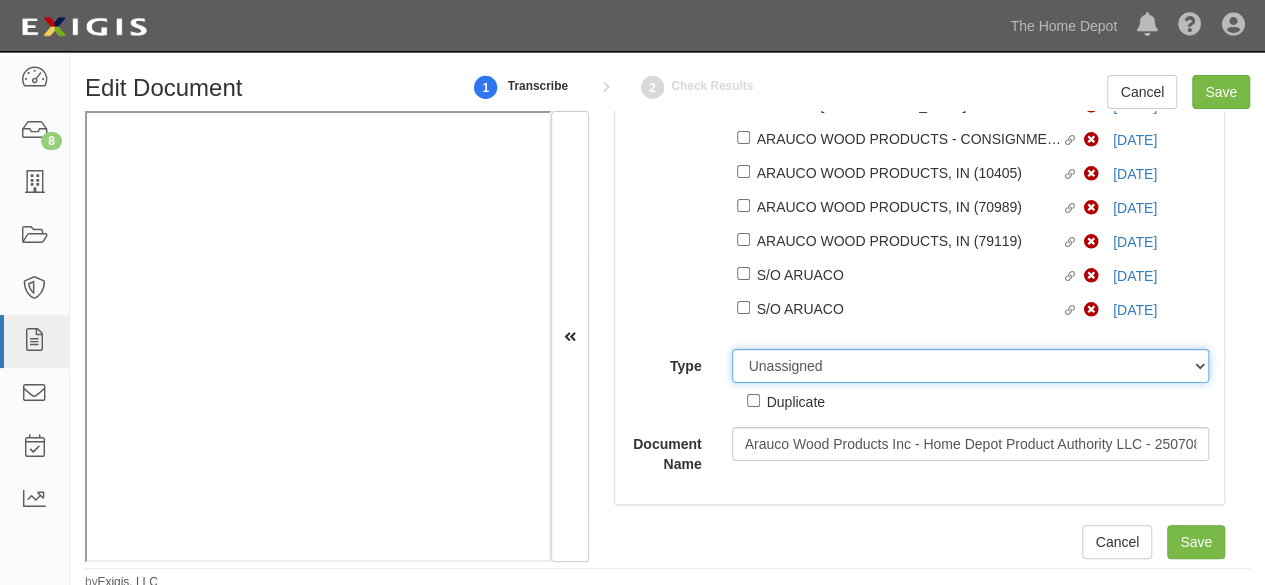 click on "Unassigned
Binder
Cancellation Notice
Certificate
Contract
Endorsement
Insurance Policy
Junk
Other Document
Policy Declarations
Reinstatement Notice
Requirements
Waiver Request" at bounding box center [971, 366] 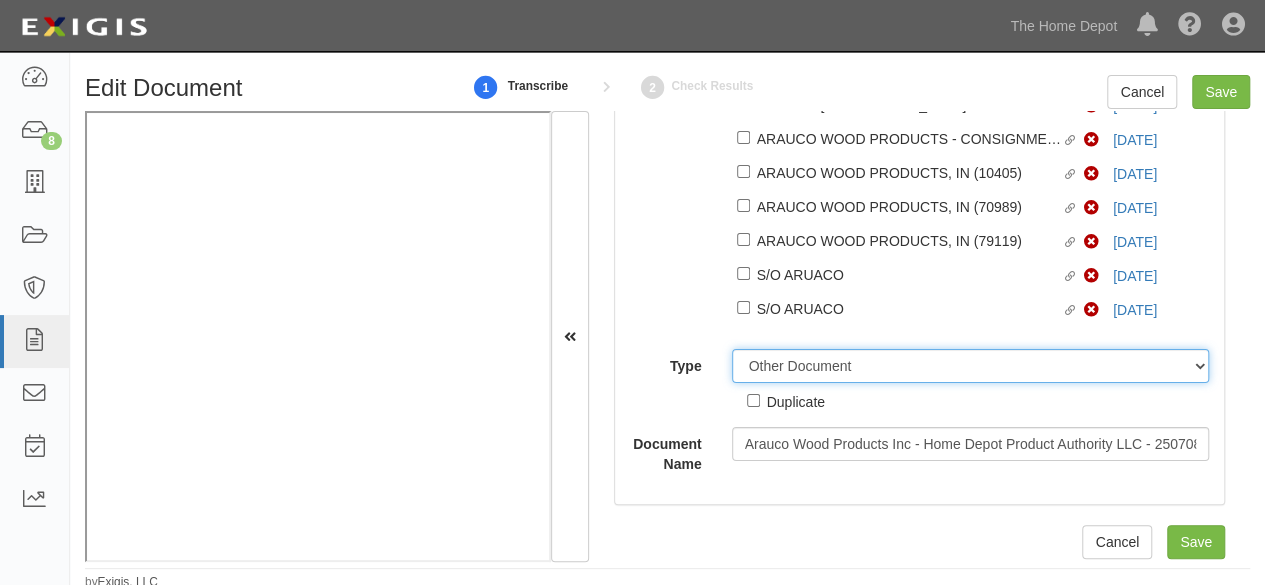 click on "Unassigned
Binder
Cancellation Notice
Certificate
Contract
Endorsement
Insurance Policy
Junk
Other Document
Policy Declarations
Reinstatement Notice
Requirements
Waiver Request" at bounding box center [971, 366] 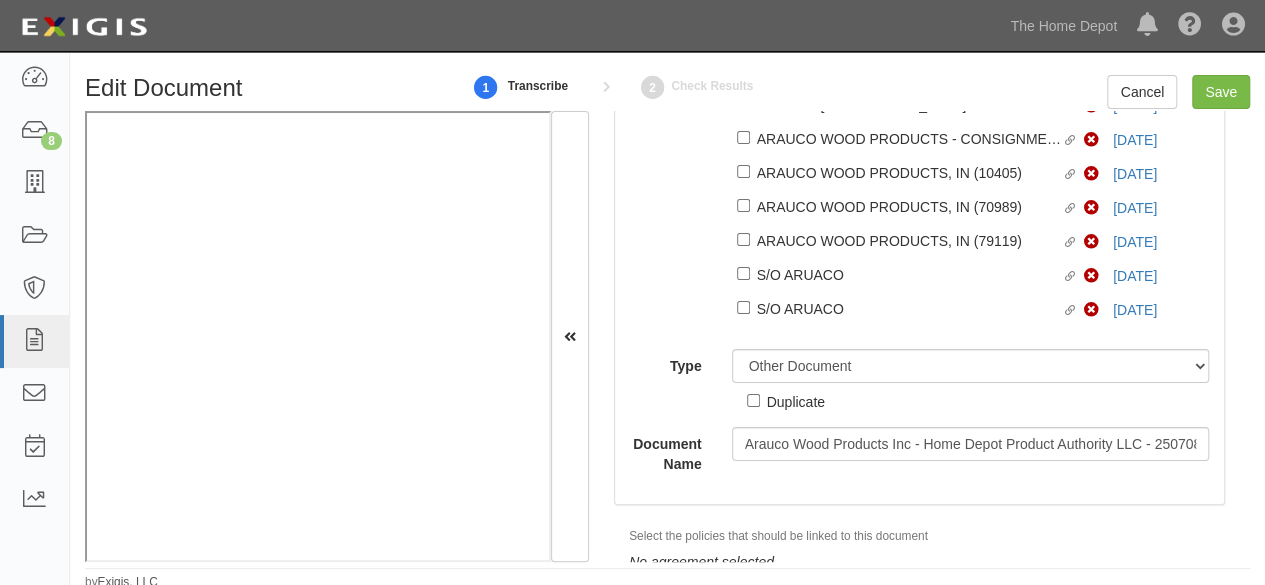 drag, startPoint x: 794, startPoint y: 409, endPoint x: 1022, endPoint y: 166, distance: 333.21616 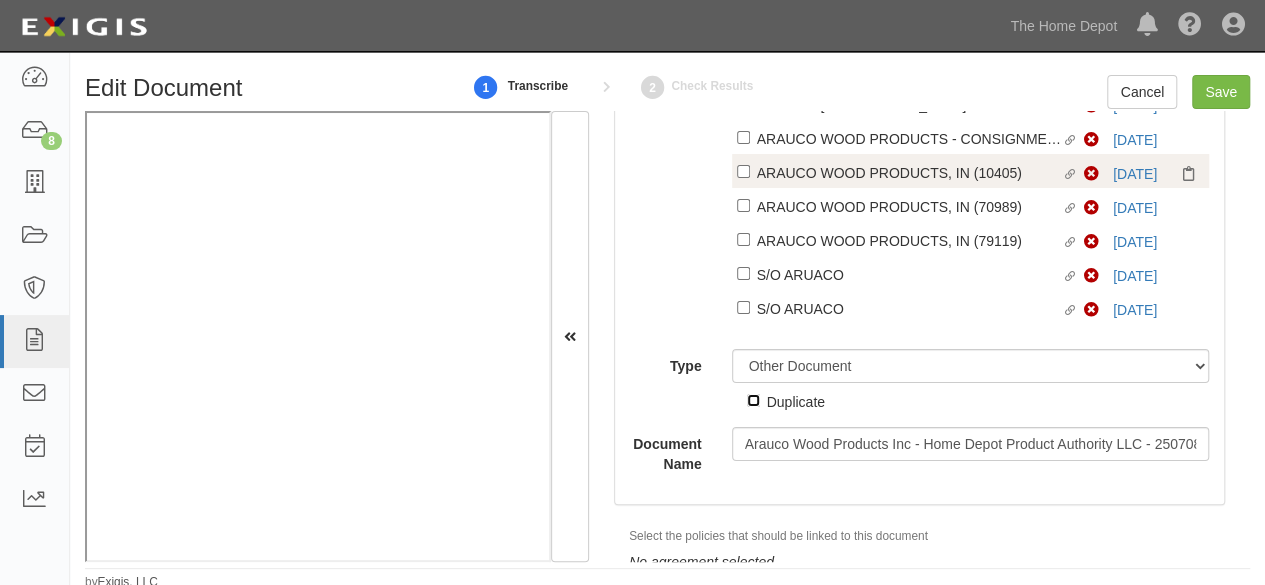 click on "Duplicate" at bounding box center (753, 400) 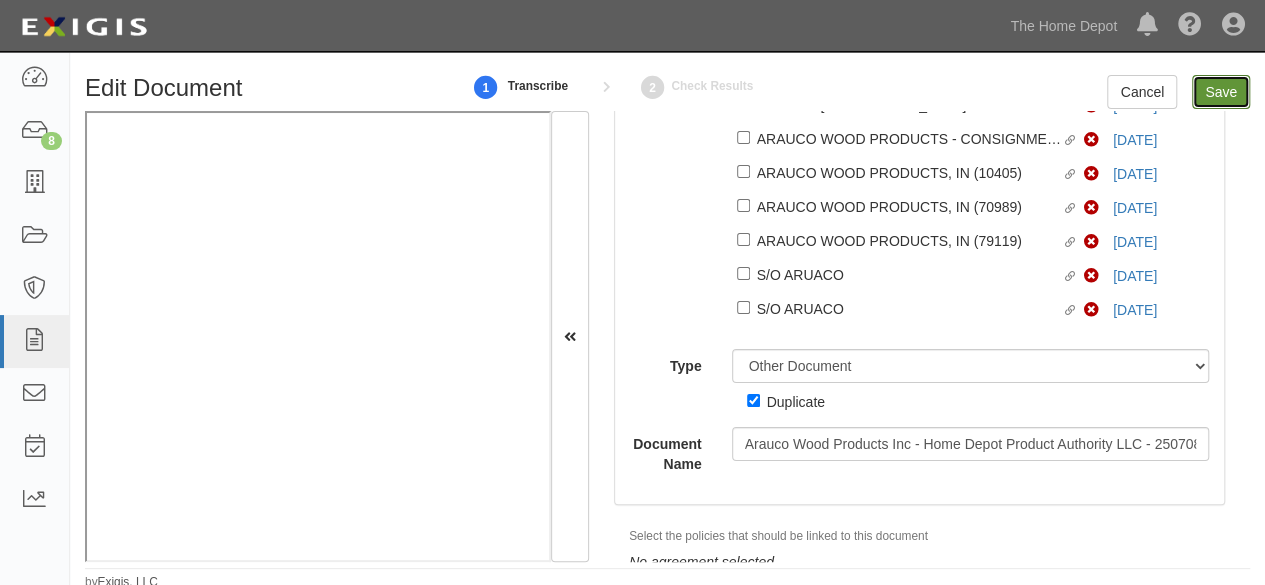 click on "Save" at bounding box center (1221, 92) 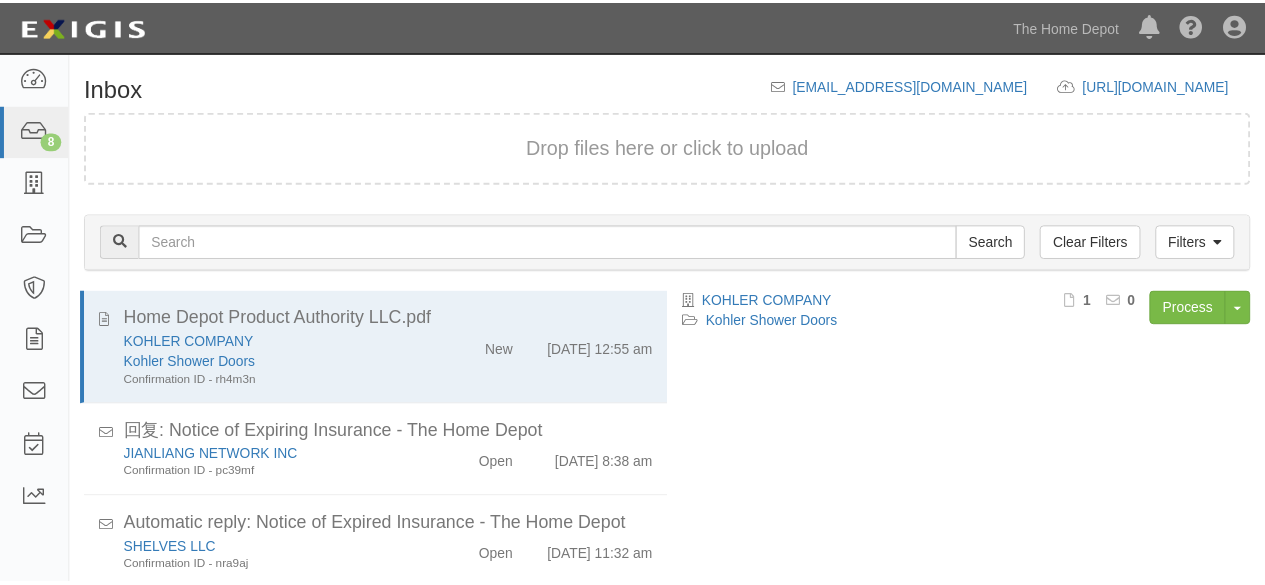 scroll, scrollTop: 0, scrollLeft: 0, axis: both 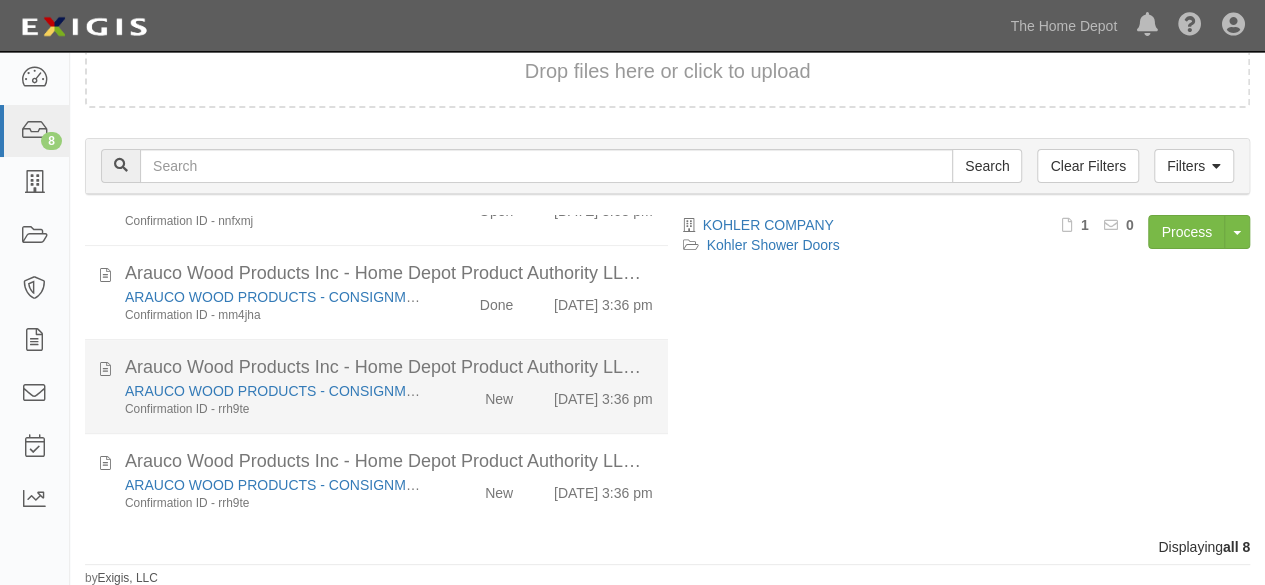 click on "New" 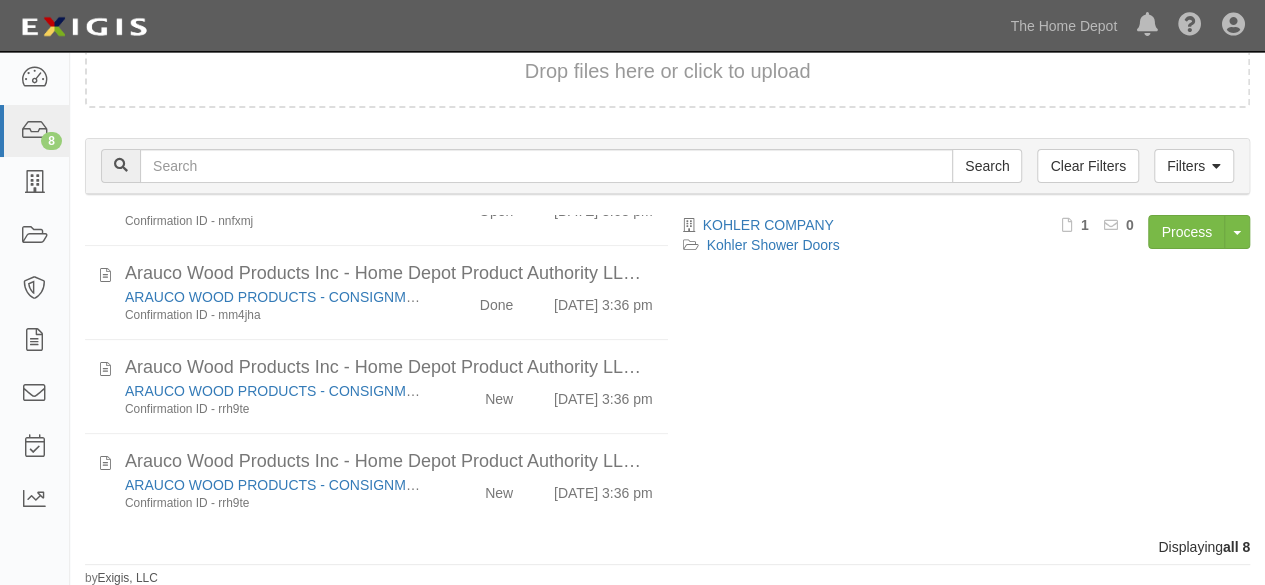scroll, scrollTop: 466, scrollLeft: 0, axis: vertical 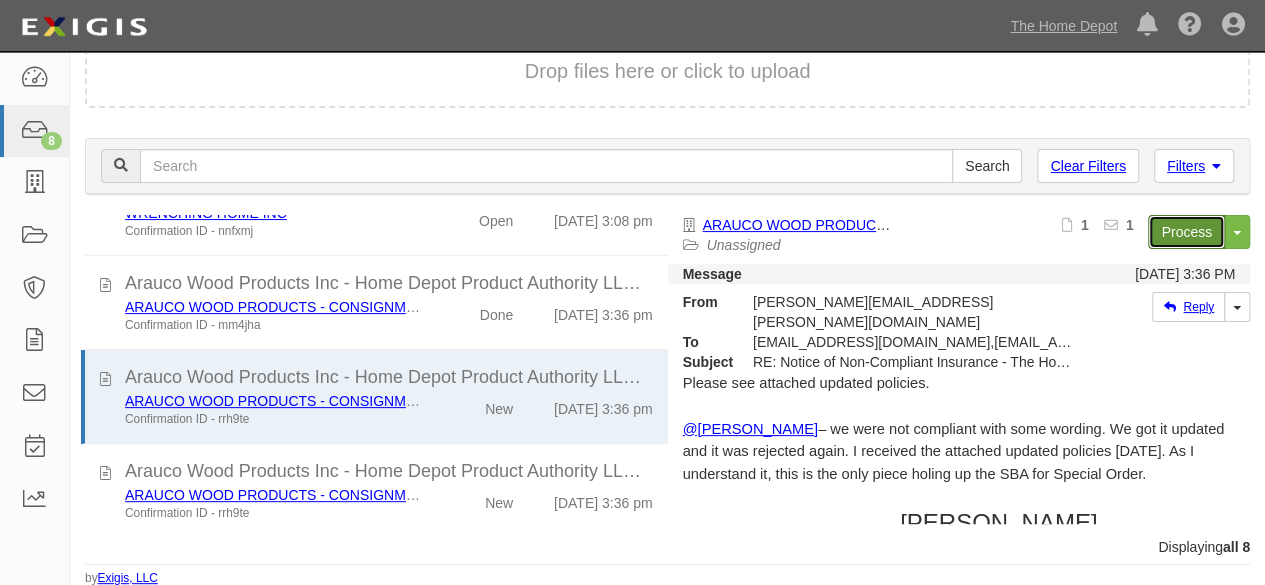 click on "Process" at bounding box center (1186, 232) 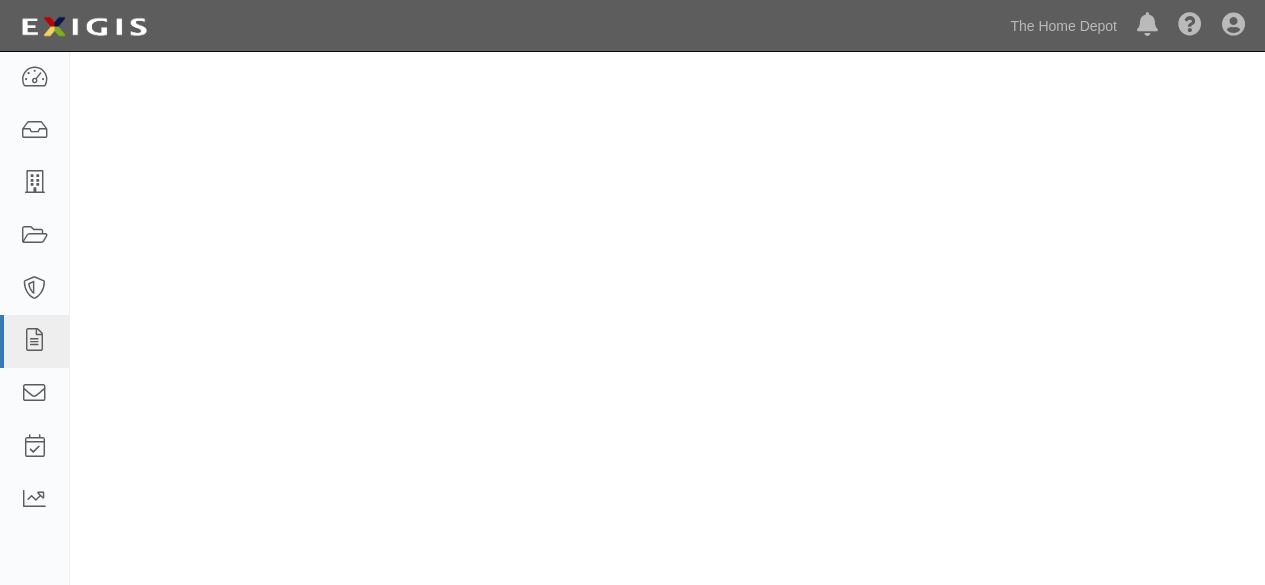 scroll, scrollTop: 0, scrollLeft: 0, axis: both 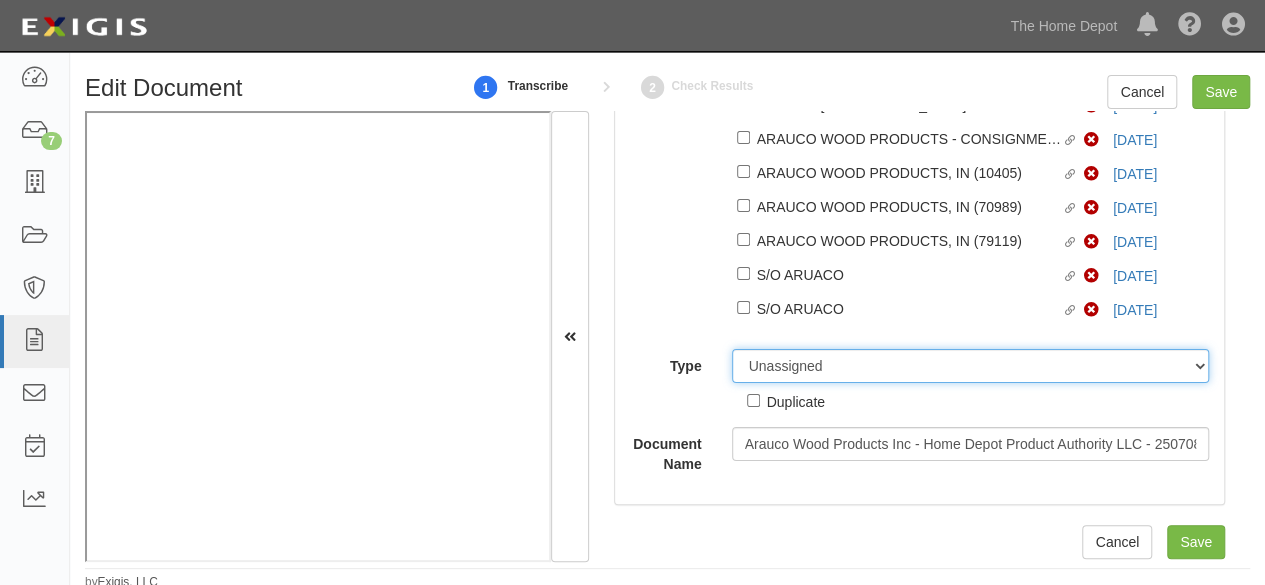 click on "Unassigned
Binder
Cancellation Notice
Certificate
Contract
Endorsement
Insurance Policy
Junk
Other Document
Policy Declarations
Reinstatement Notice
Requirements
Waiver Request" at bounding box center [971, 366] 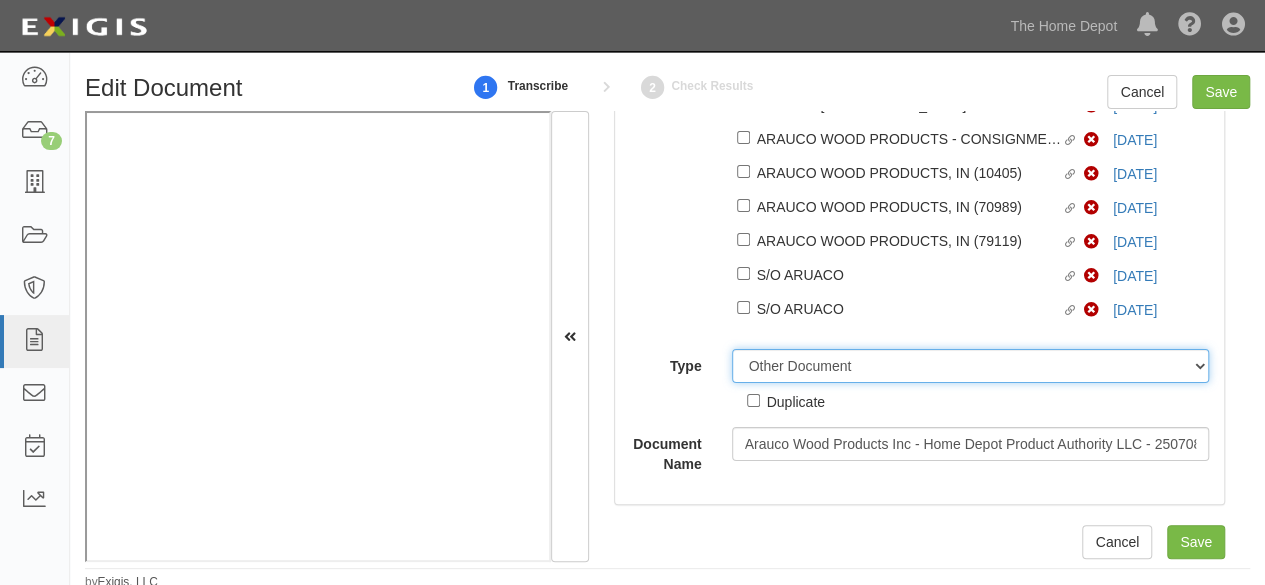 click on "Unassigned
Binder
Cancellation Notice
Certificate
Contract
Endorsement
Insurance Policy
Junk
Other Document
Policy Declarations
Reinstatement Notice
Requirements
Waiver Request" at bounding box center (971, 366) 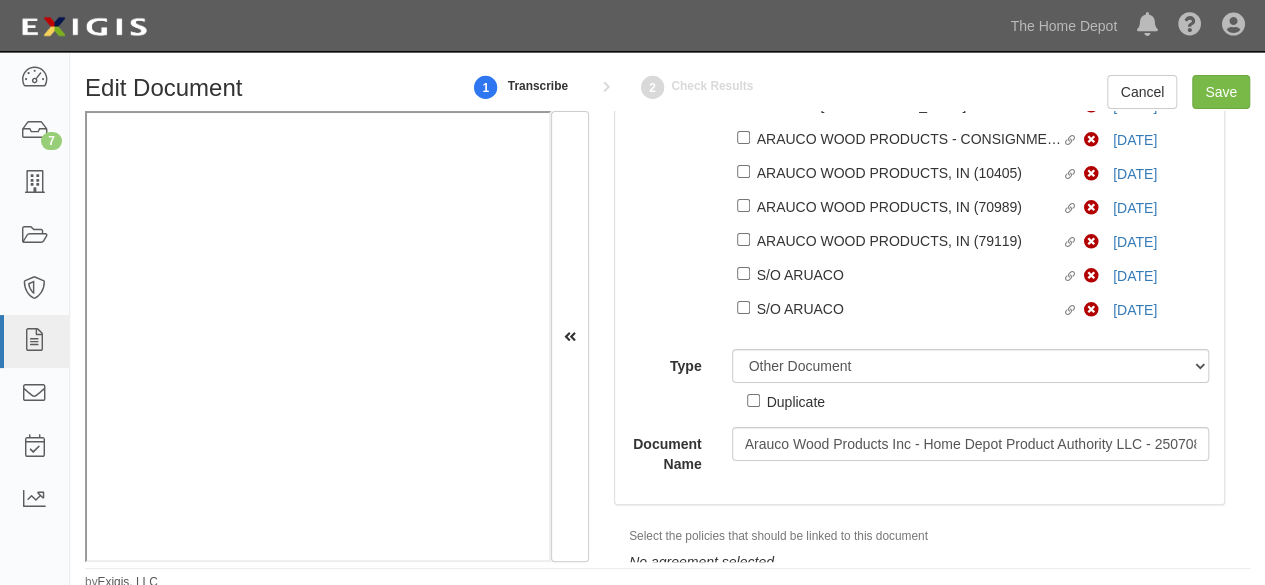 click on "Duplicate" at bounding box center (796, 401) 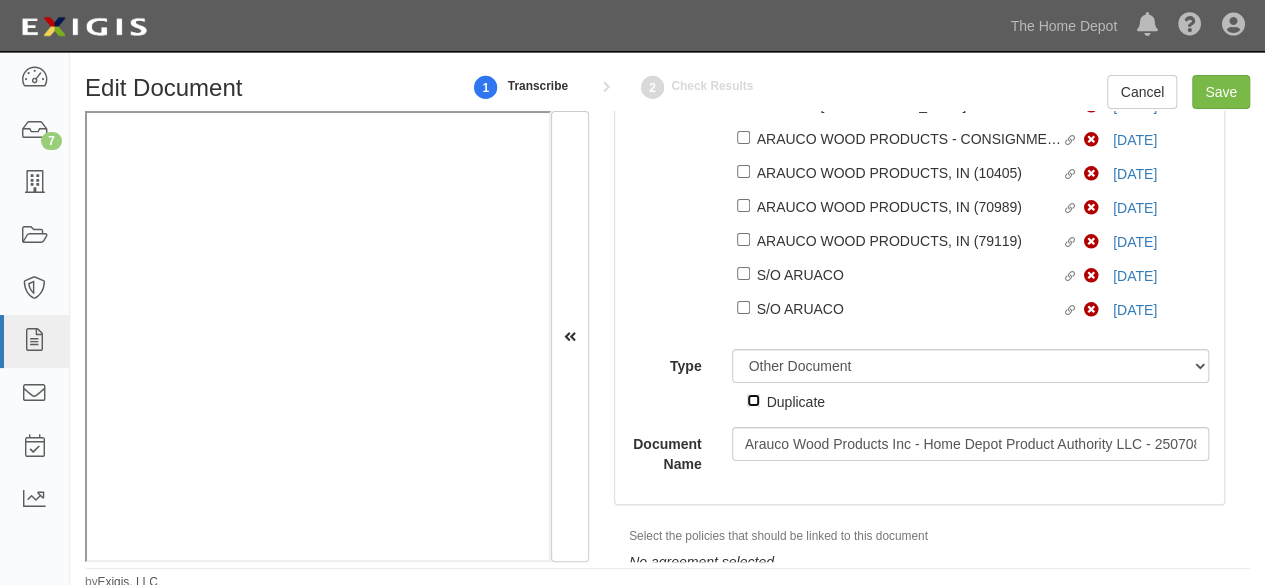 click on "Duplicate" at bounding box center [753, 400] 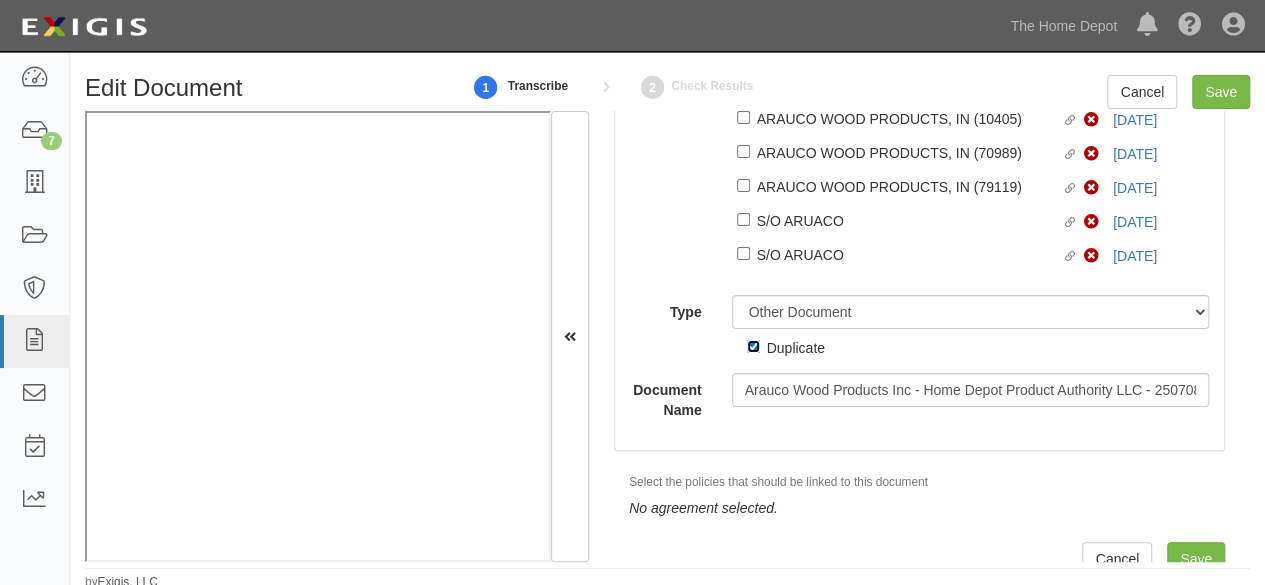 scroll, scrollTop: 278, scrollLeft: 0, axis: vertical 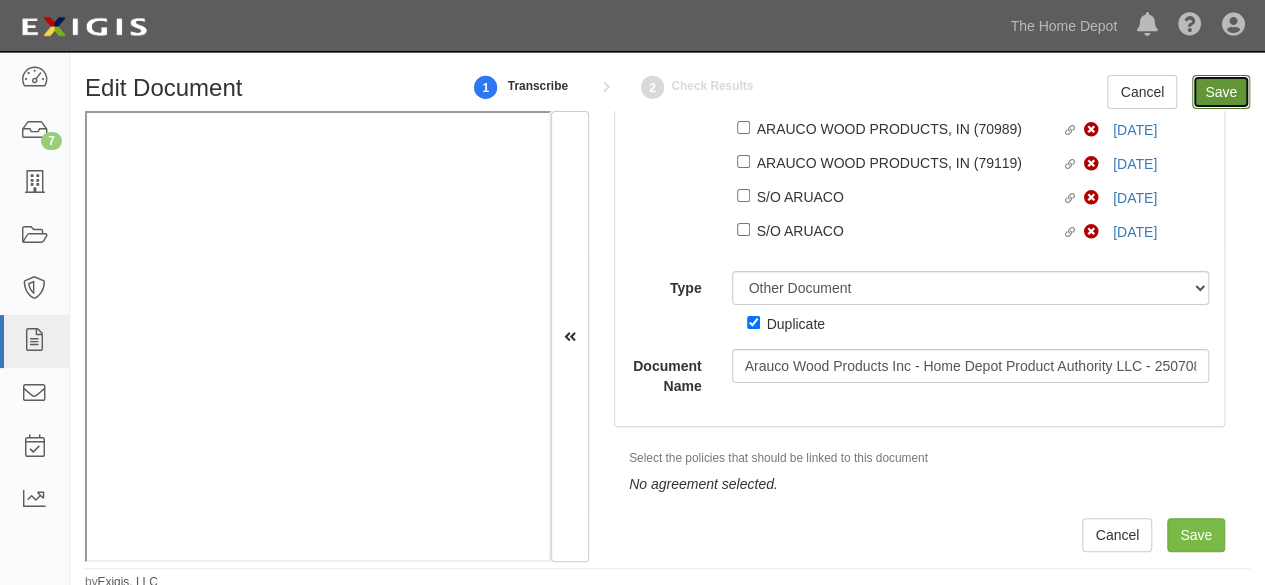 click on "Save" at bounding box center (1221, 92) 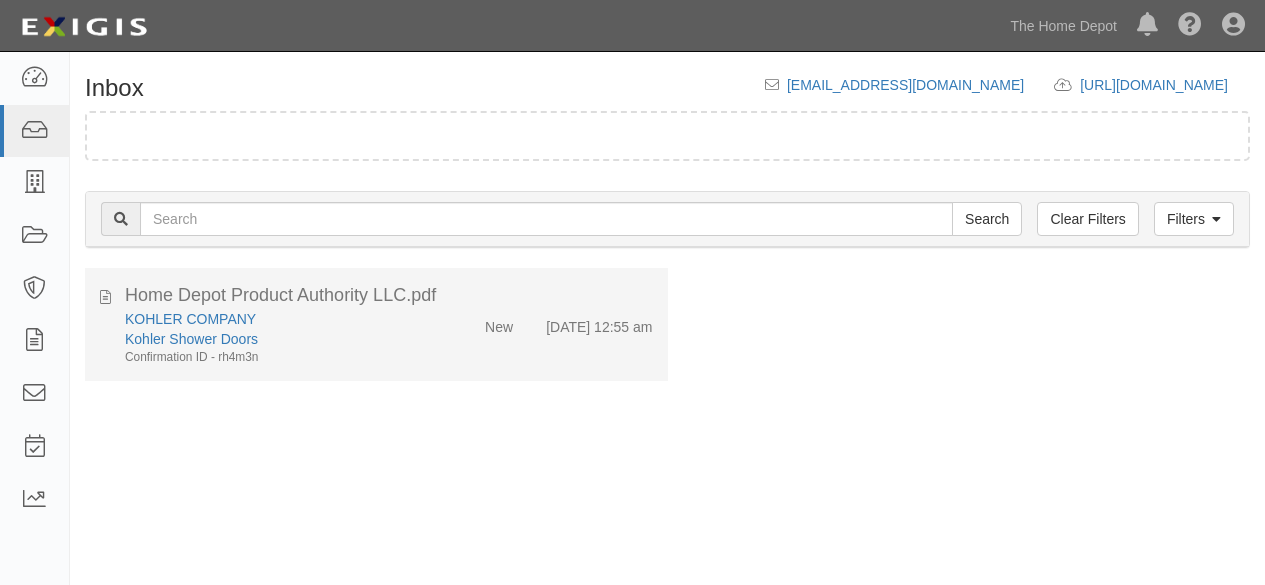 scroll, scrollTop: 0, scrollLeft: 0, axis: both 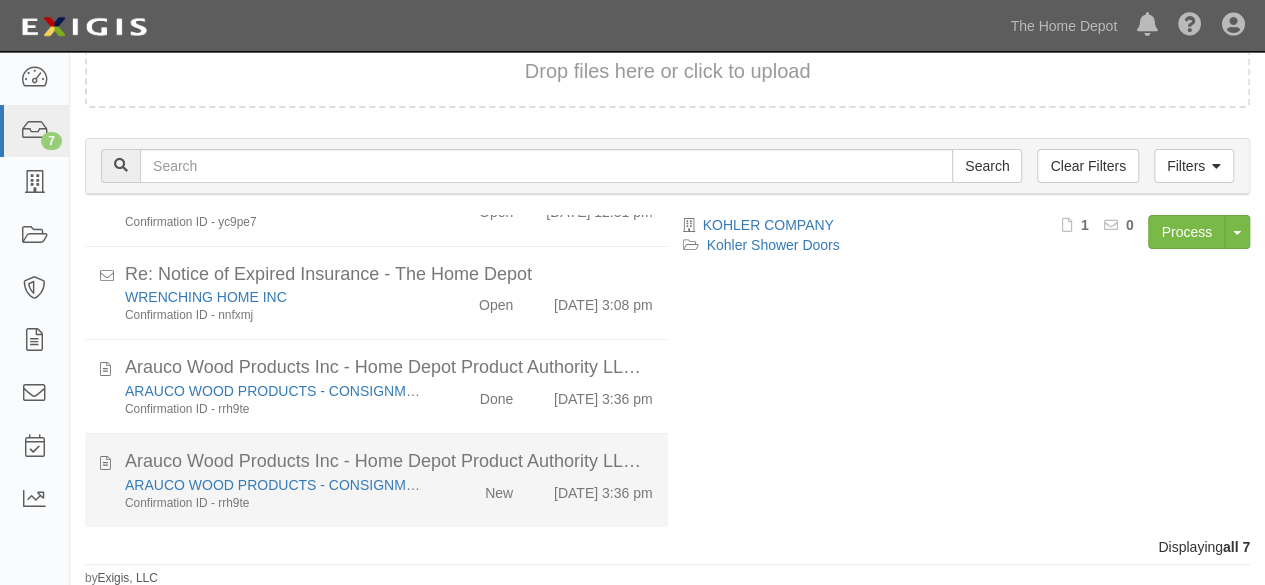 click on "New" 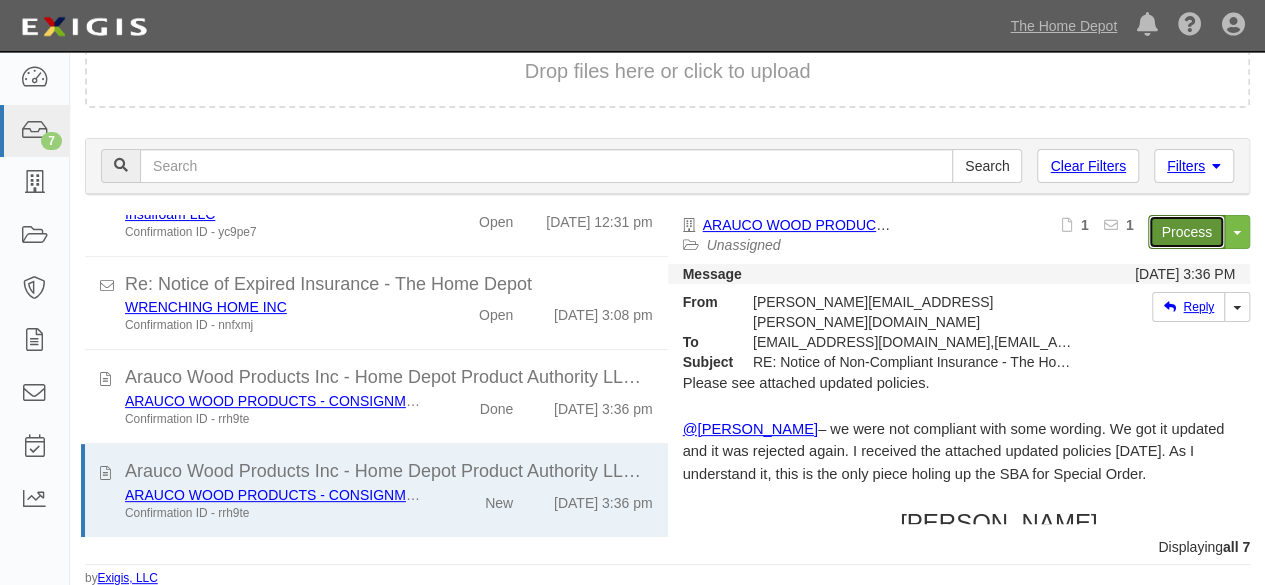 click on "Process" at bounding box center [1186, 232] 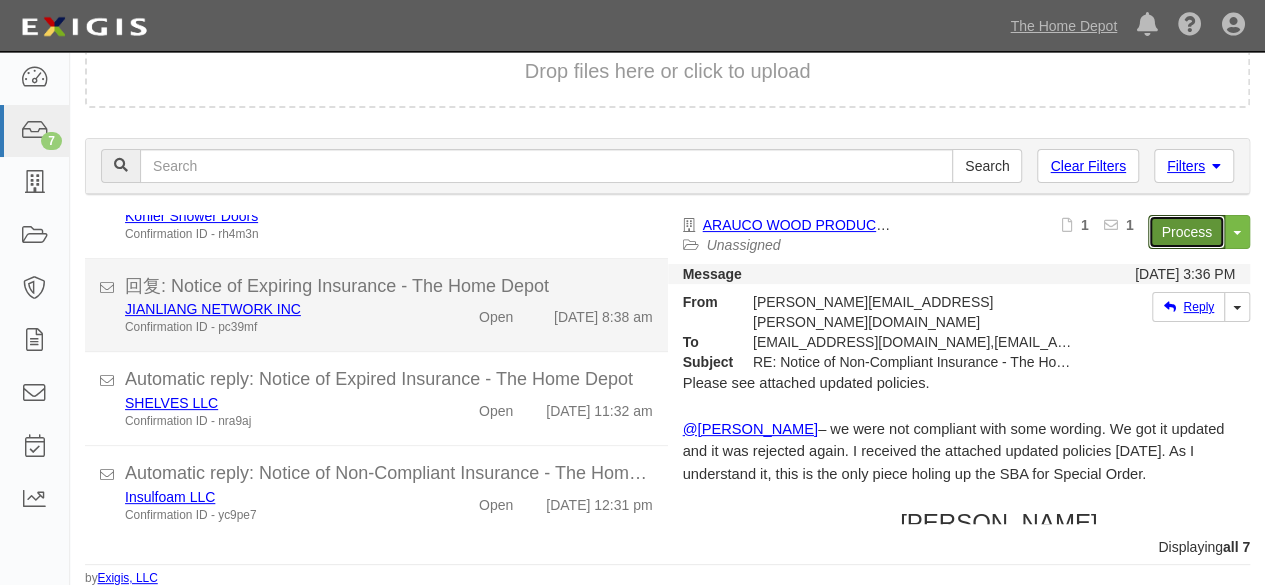 scroll, scrollTop: 0, scrollLeft: 0, axis: both 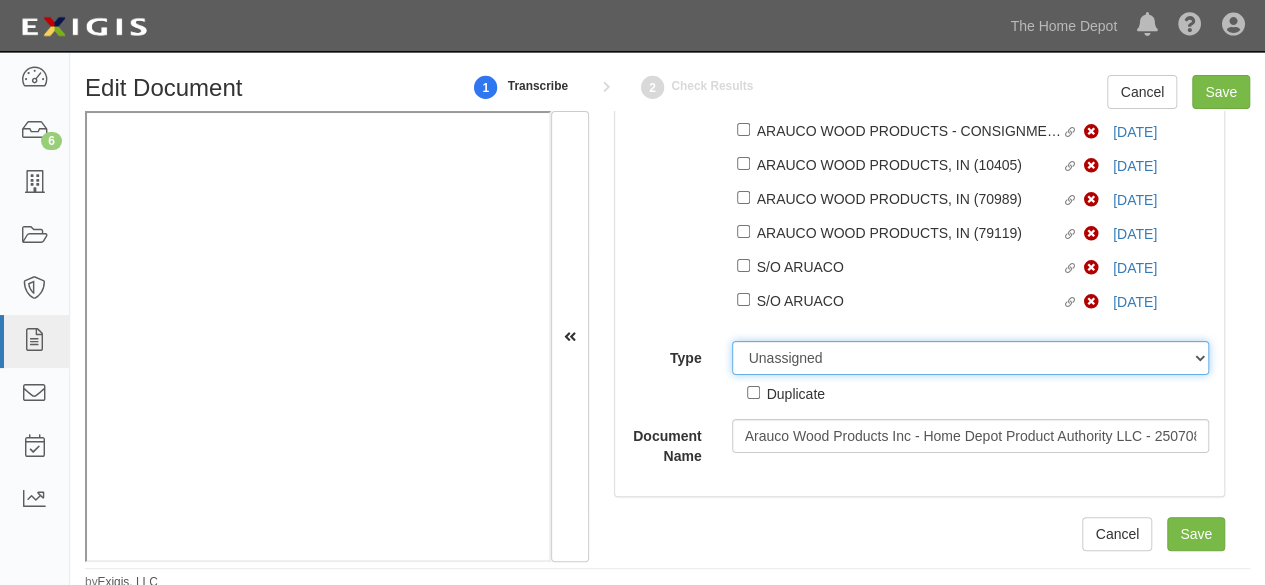 click on "Unassigned
Binder
Cancellation Notice
Certificate
Contract
Endorsement
Insurance Policy
Junk
Other Document
Policy Declarations
Reinstatement Notice
Requirements
Waiver Request" at bounding box center [971, 358] 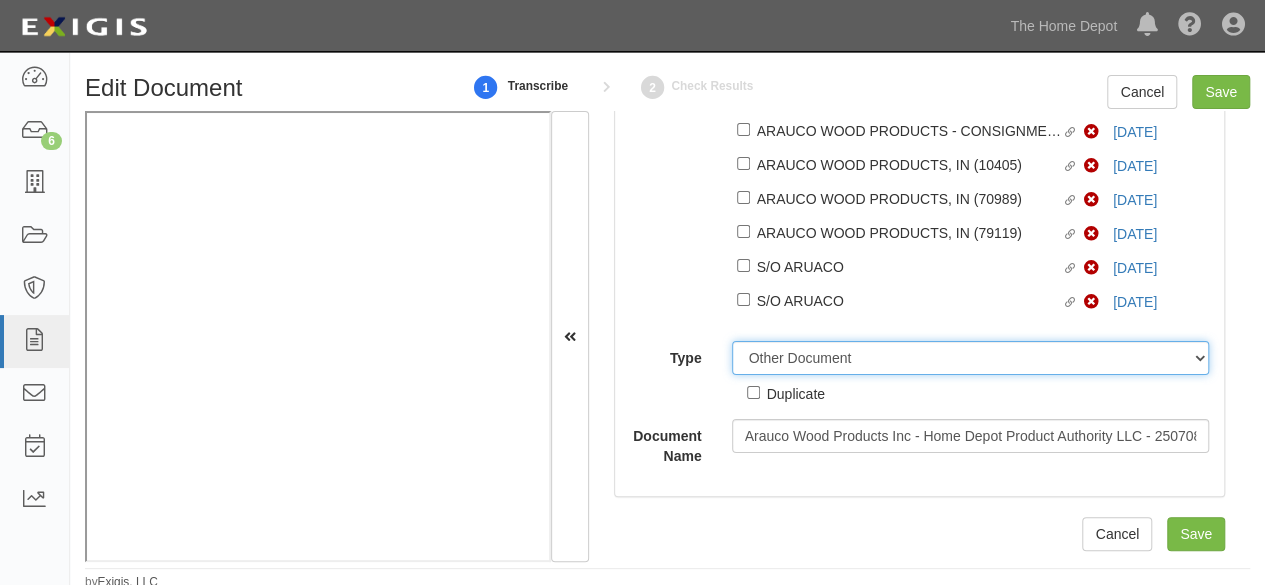 click on "Unassigned
Binder
Cancellation Notice
Certificate
Contract
Endorsement
Insurance Policy
Junk
Other Document
Policy Declarations
Reinstatement Notice
Requirements
Waiver Request" at bounding box center (971, 358) 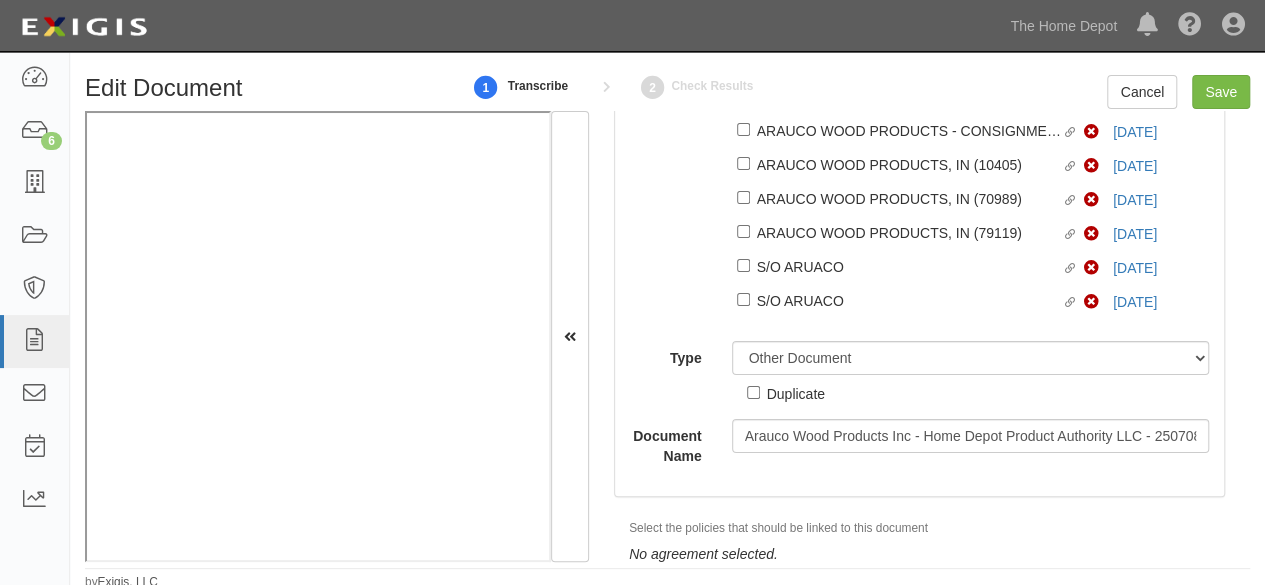 click on "Duplicate" at bounding box center (796, 393) 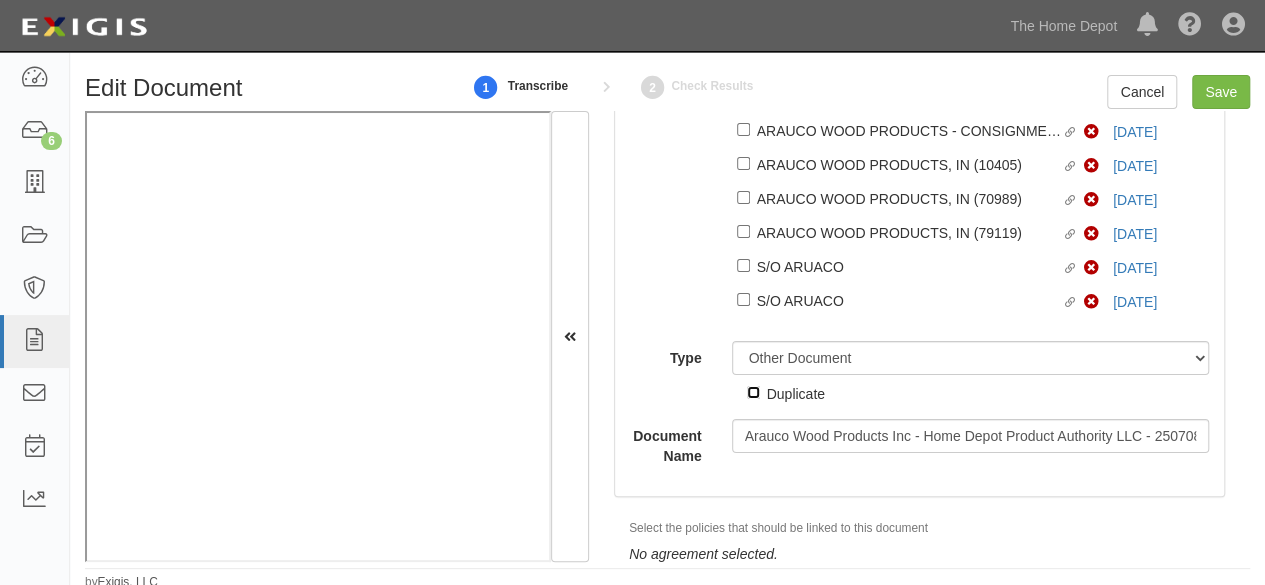 click on "Duplicate" at bounding box center (753, 392) 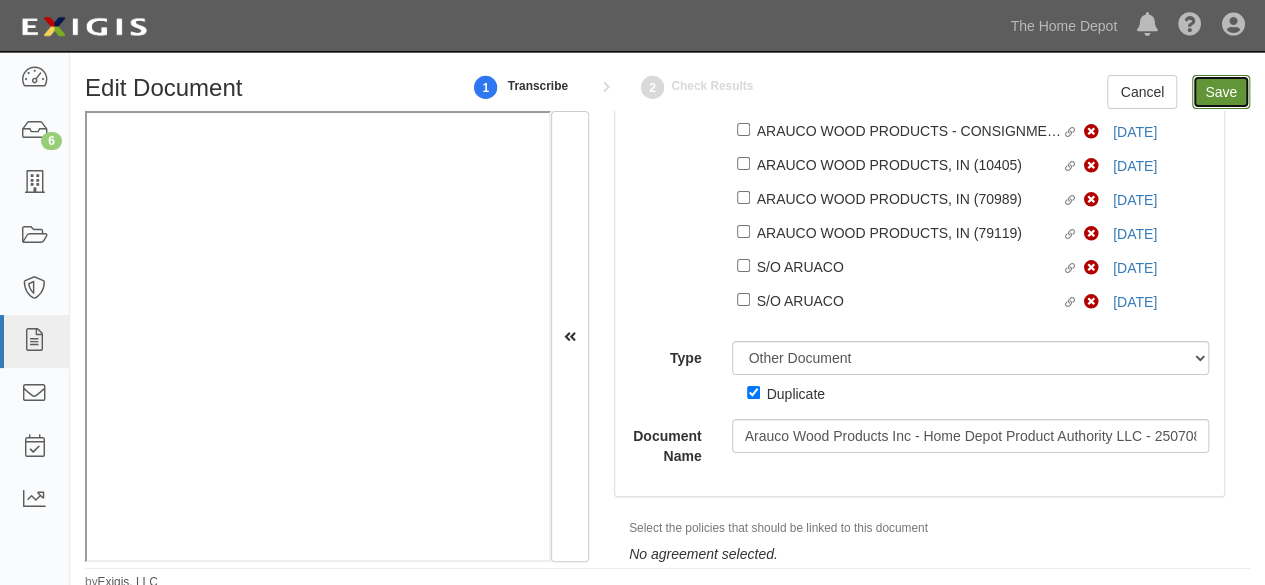 click on "Save" at bounding box center (1221, 92) 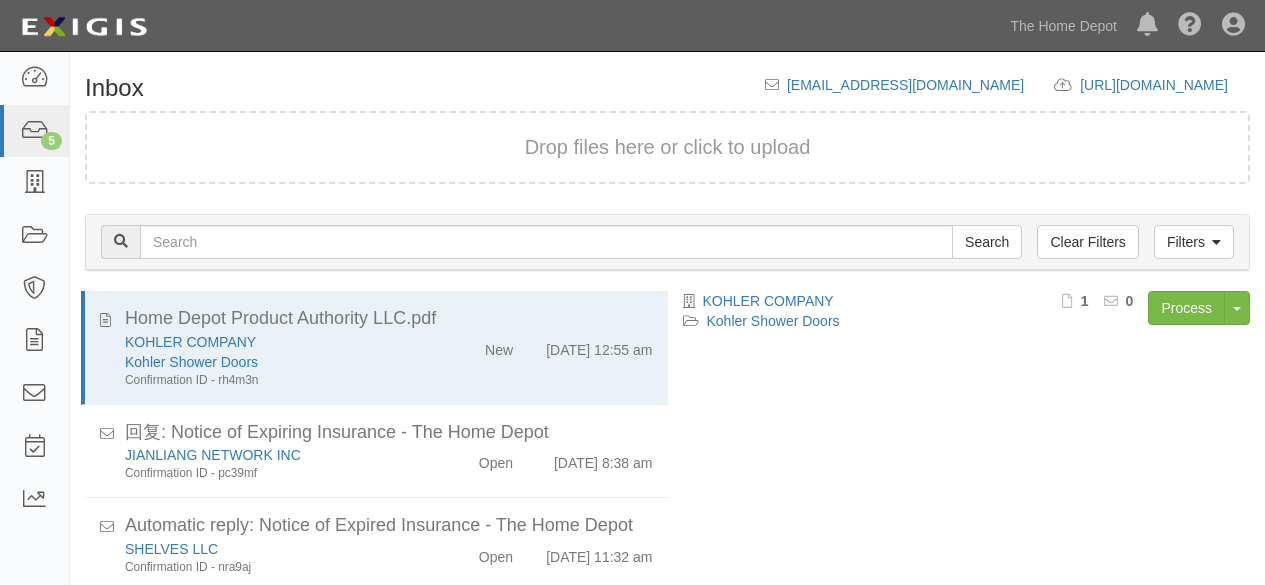 scroll, scrollTop: 76, scrollLeft: 0, axis: vertical 